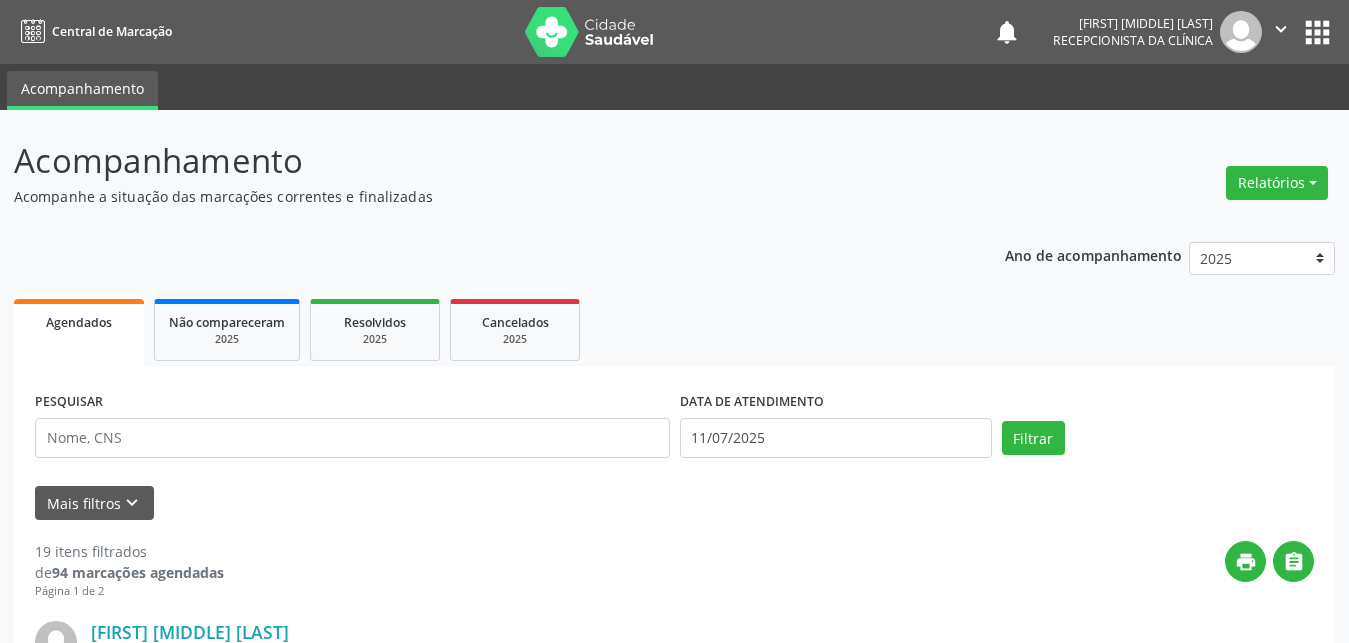 scroll, scrollTop: 0, scrollLeft: 0, axis: both 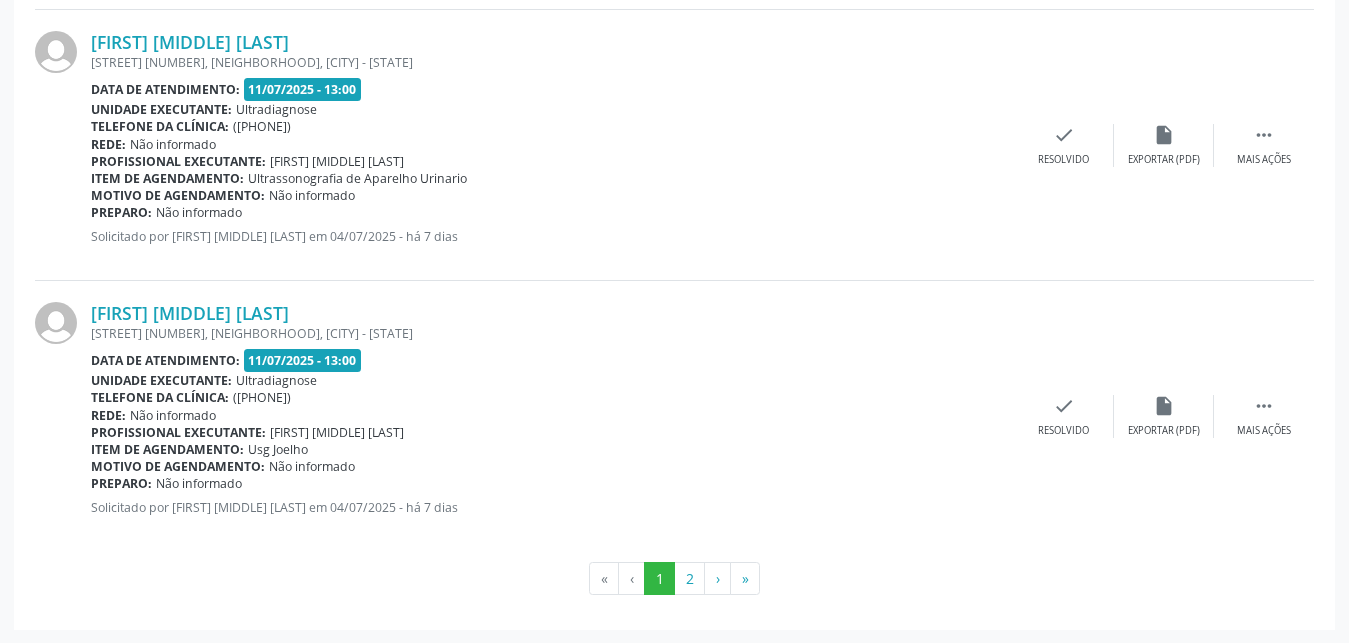 click on "[STREET] [NUMBER], [NEIGHBORHOOD], [CITY] - [STATE]" at bounding box center [552, 333] 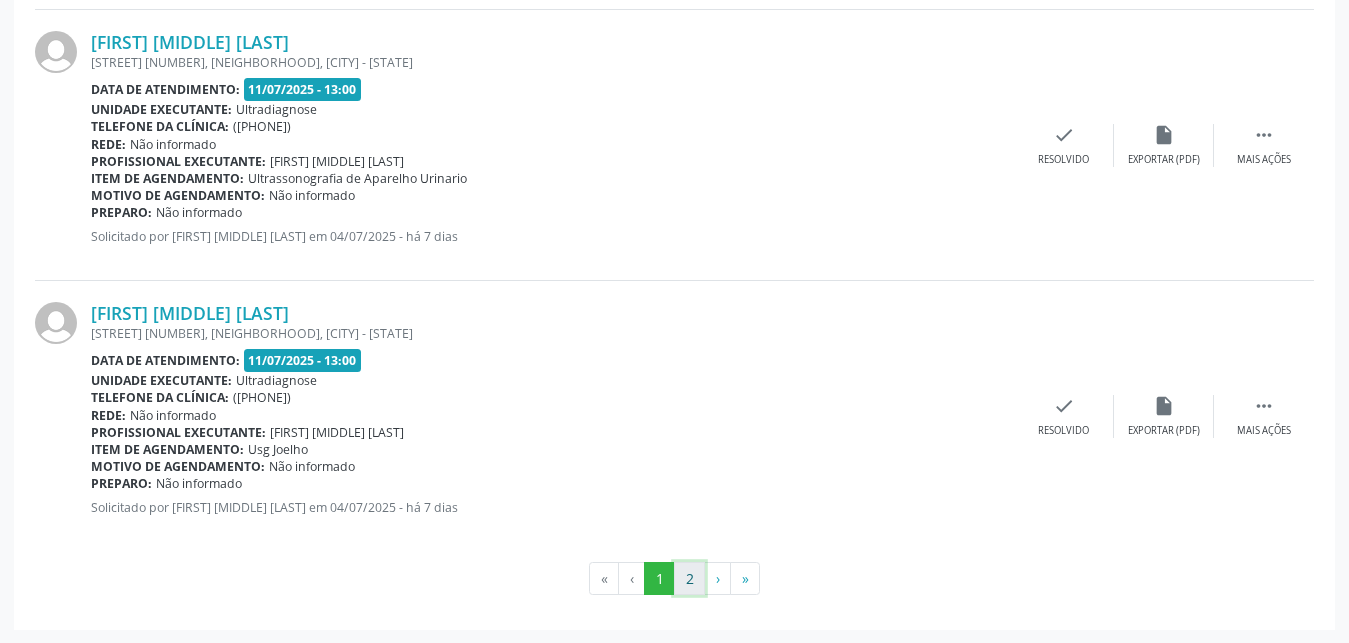 click on "2" at bounding box center [689, 579] 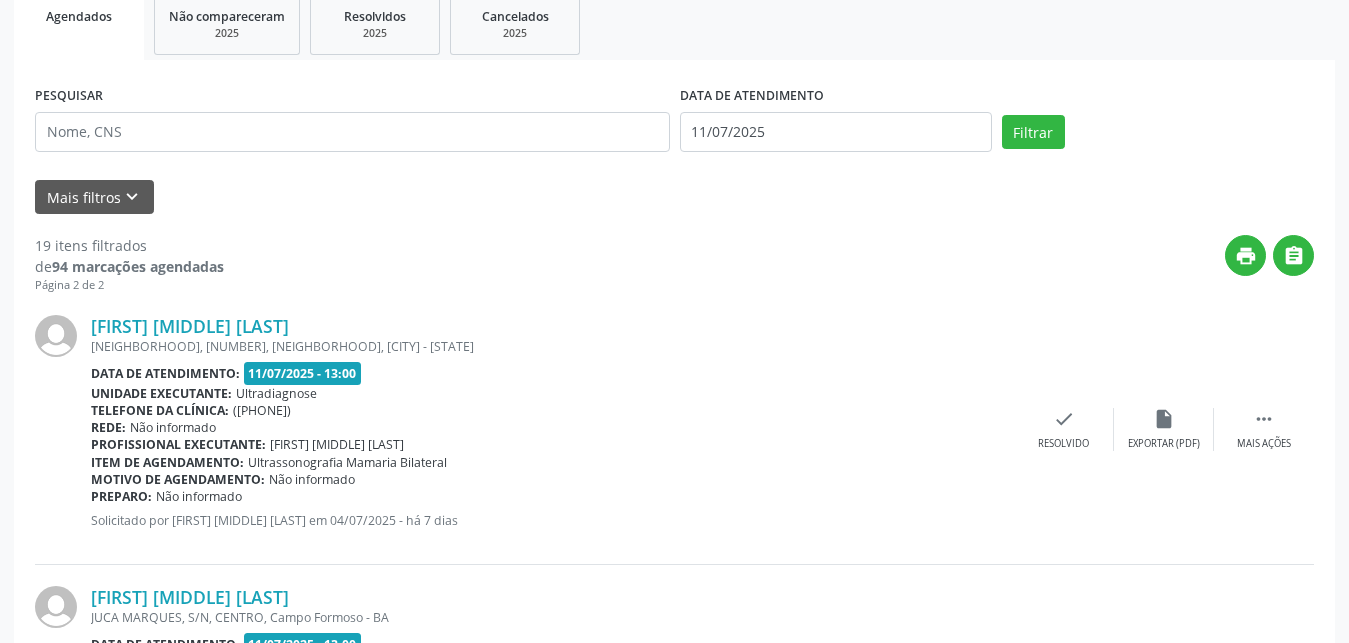 scroll, scrollTop: 408, scrollLeft: 0, axis: vertical 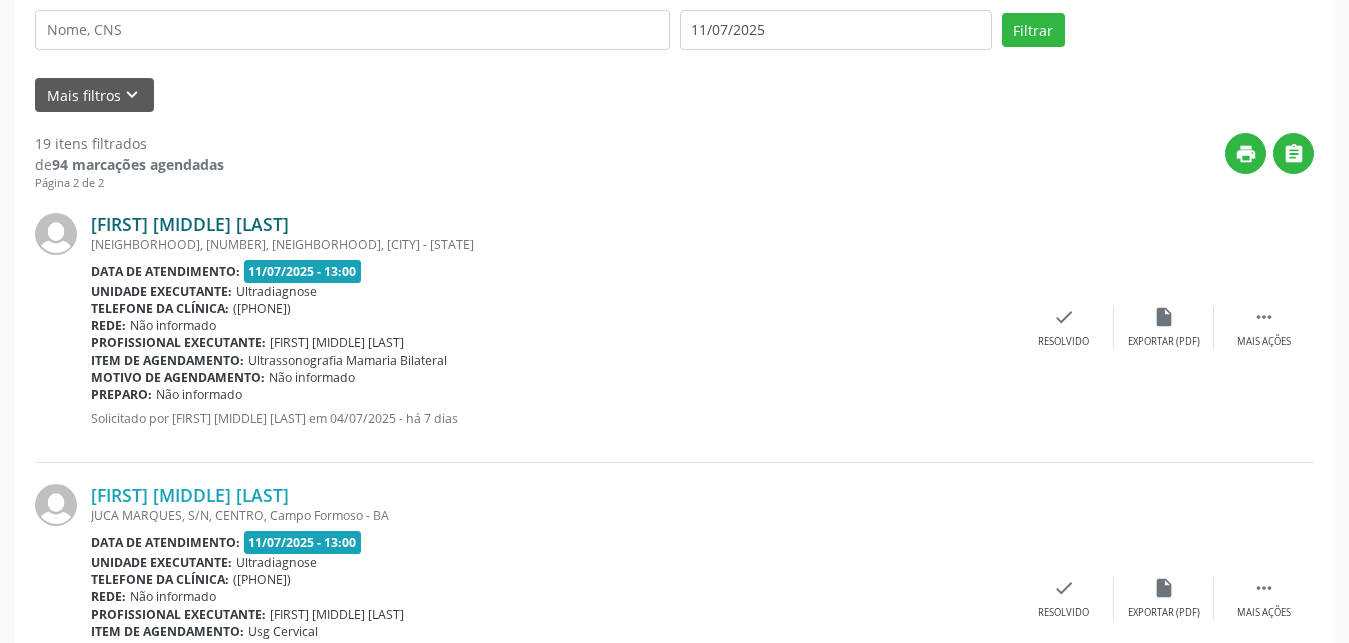 click on "[FIRST] [MIDDLE] [LAST]" at bounding box center (190, 224) 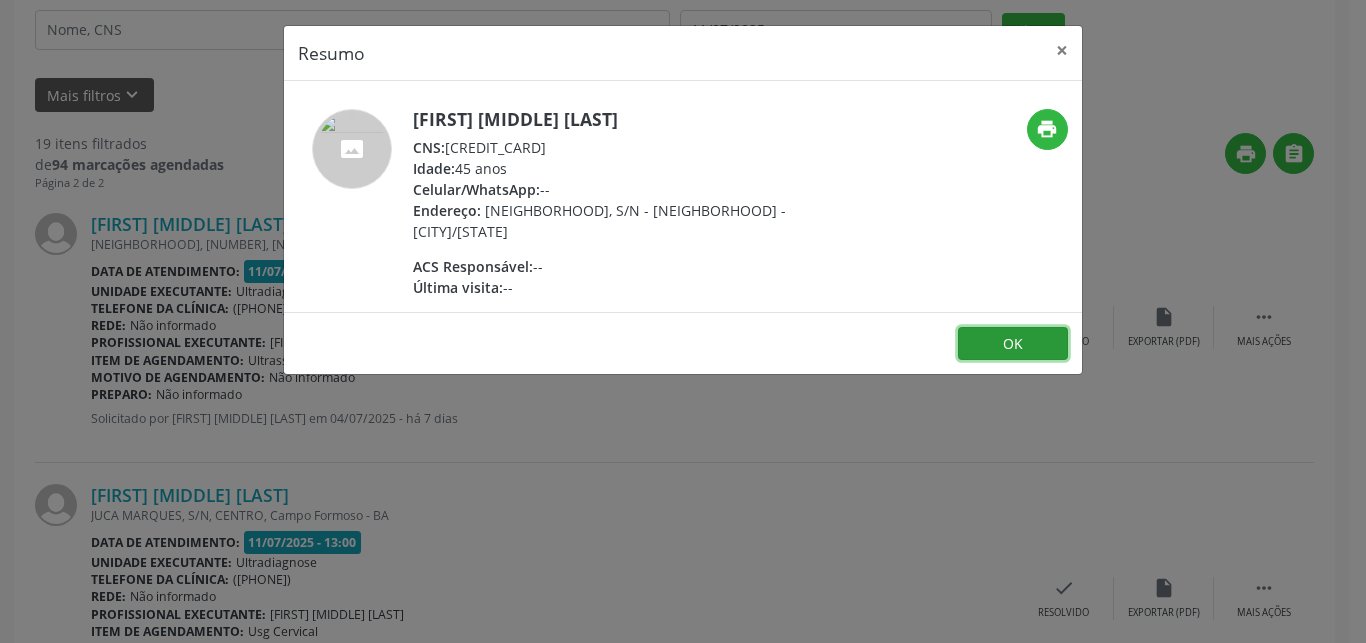 click on "OK" at bounding box center (1013, 344) 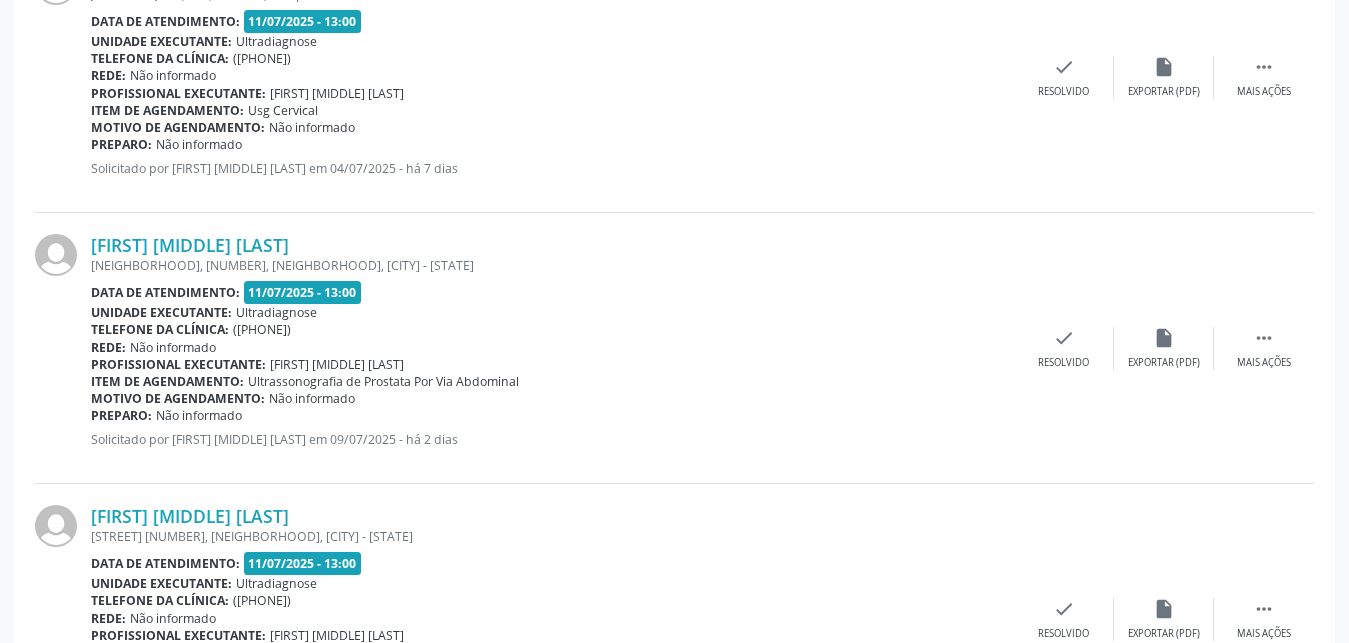 scroll, scrollTop: 1133, scrollLeft: 0, axis: vertical 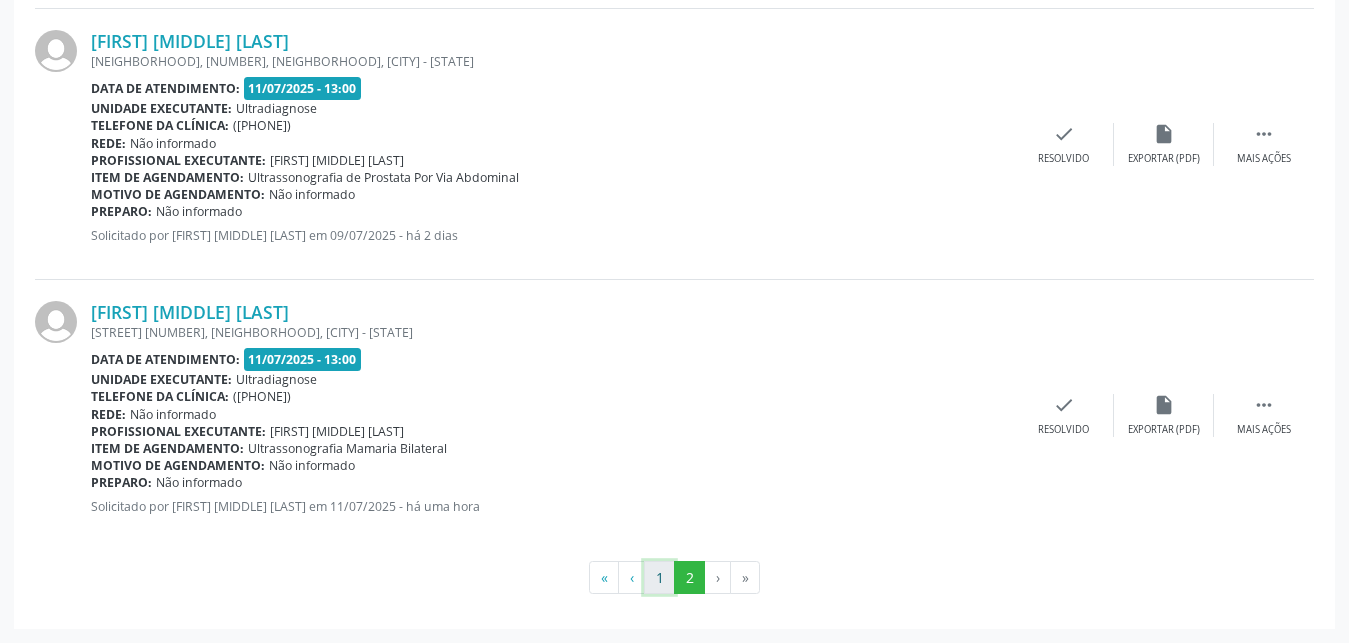 click on "1" at bounding box center (659, 578) 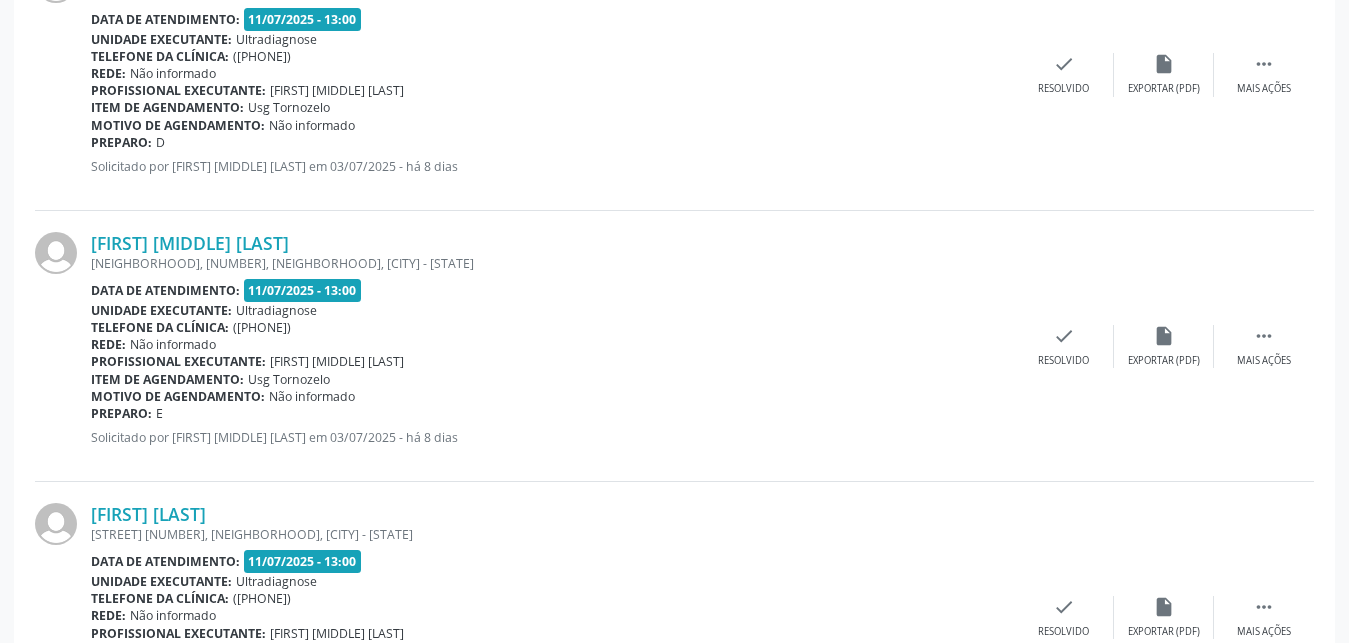 scroll, scrollTop: 2998, scrollLeft: 0, axis: vertical 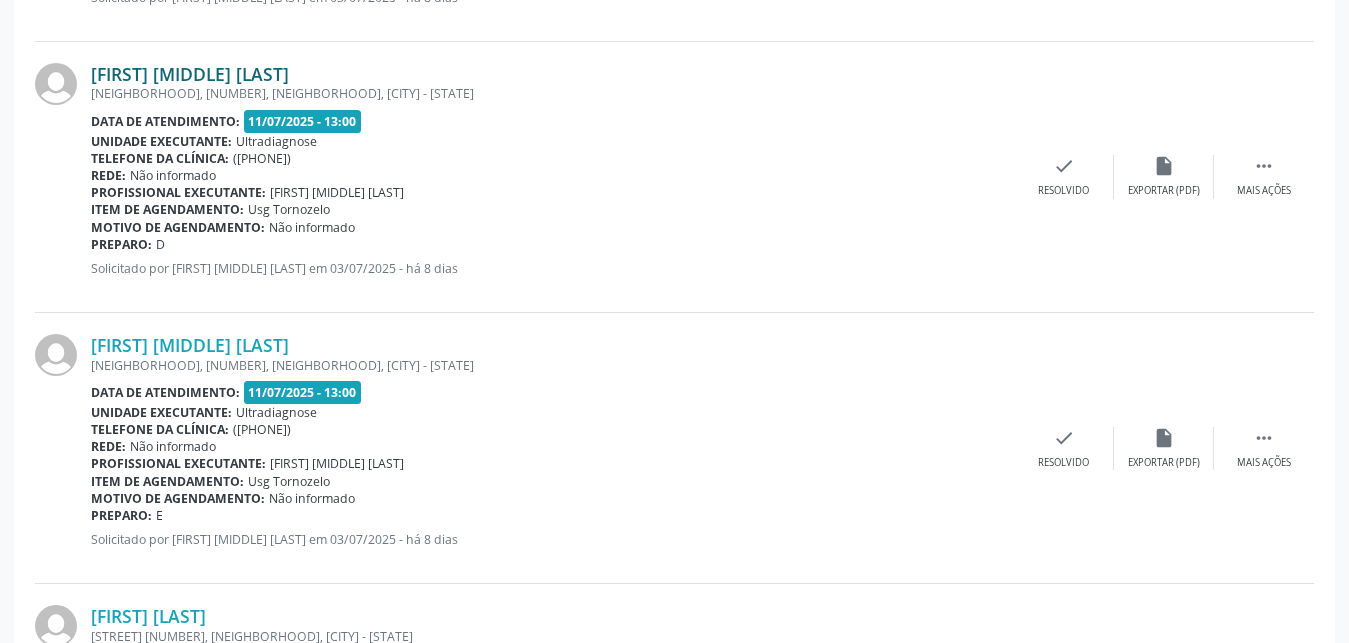 click on "[FIRST] [MIDDLE] [LAST]" at bounding box center (190, 74) 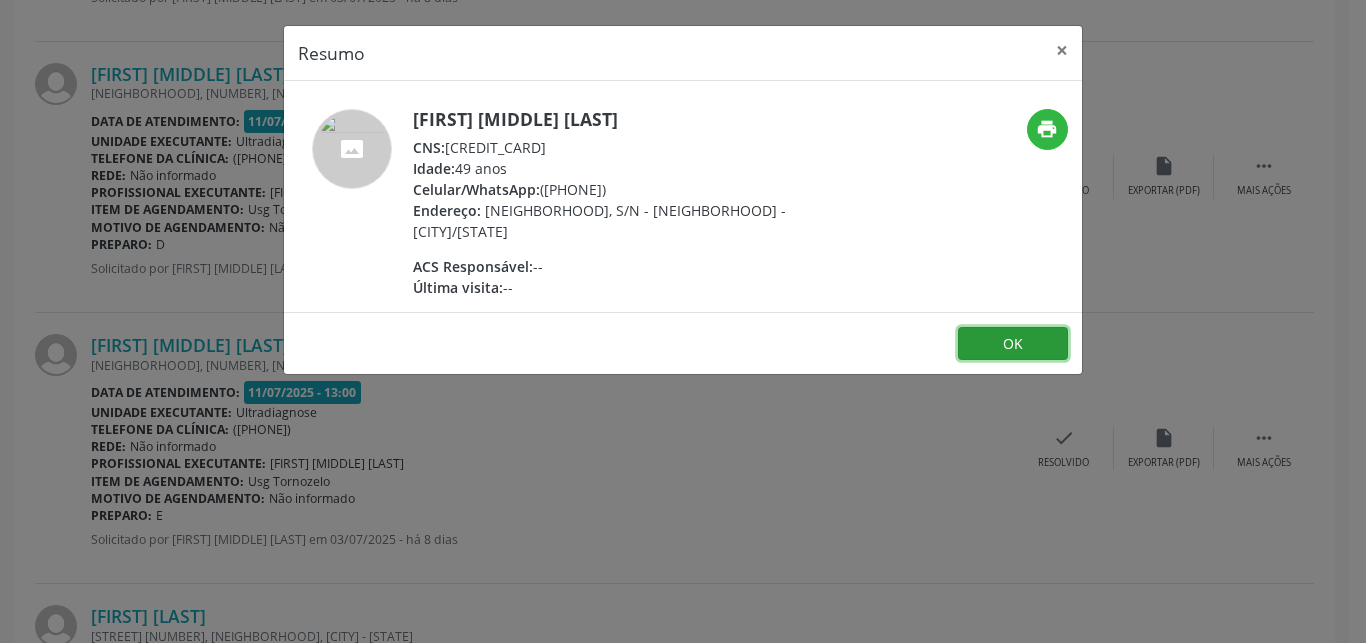 click on "OK" at bounding box center [1013, 344] 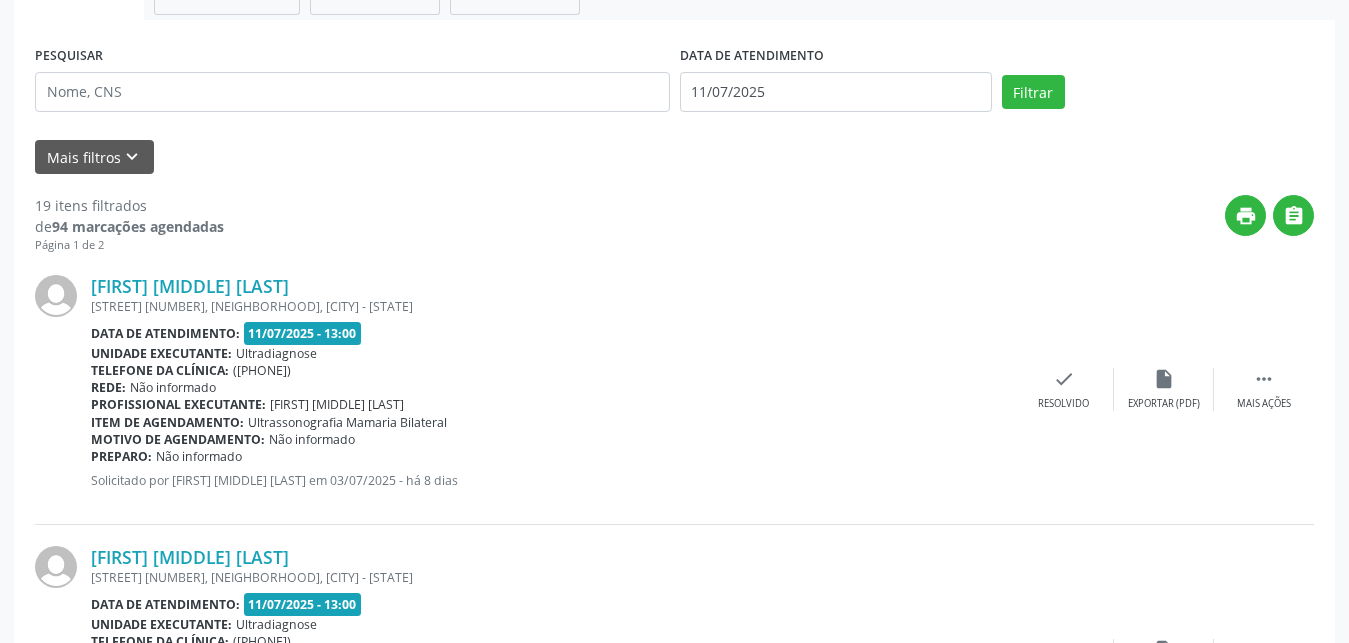 scroll, scrollTop: 244, scrollLeft: 0, axis: vertical 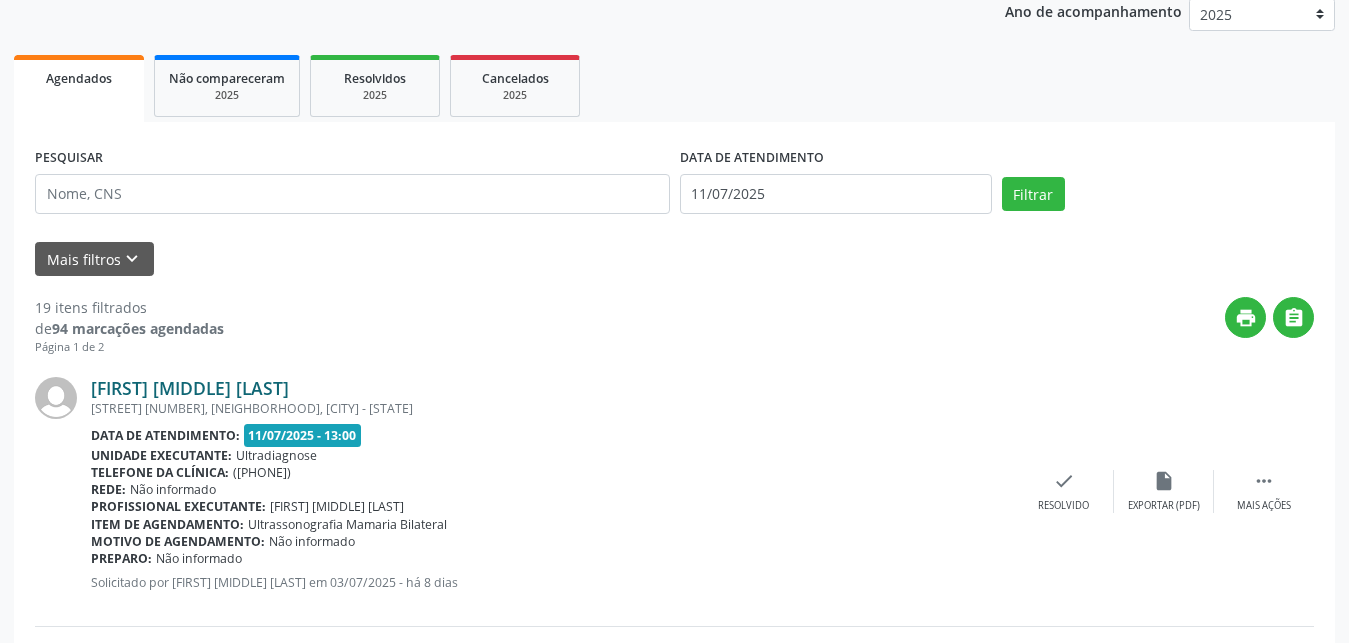 click on "[FIRST] [MIDDLE] [LAST]" at bounding box center [190, 388] 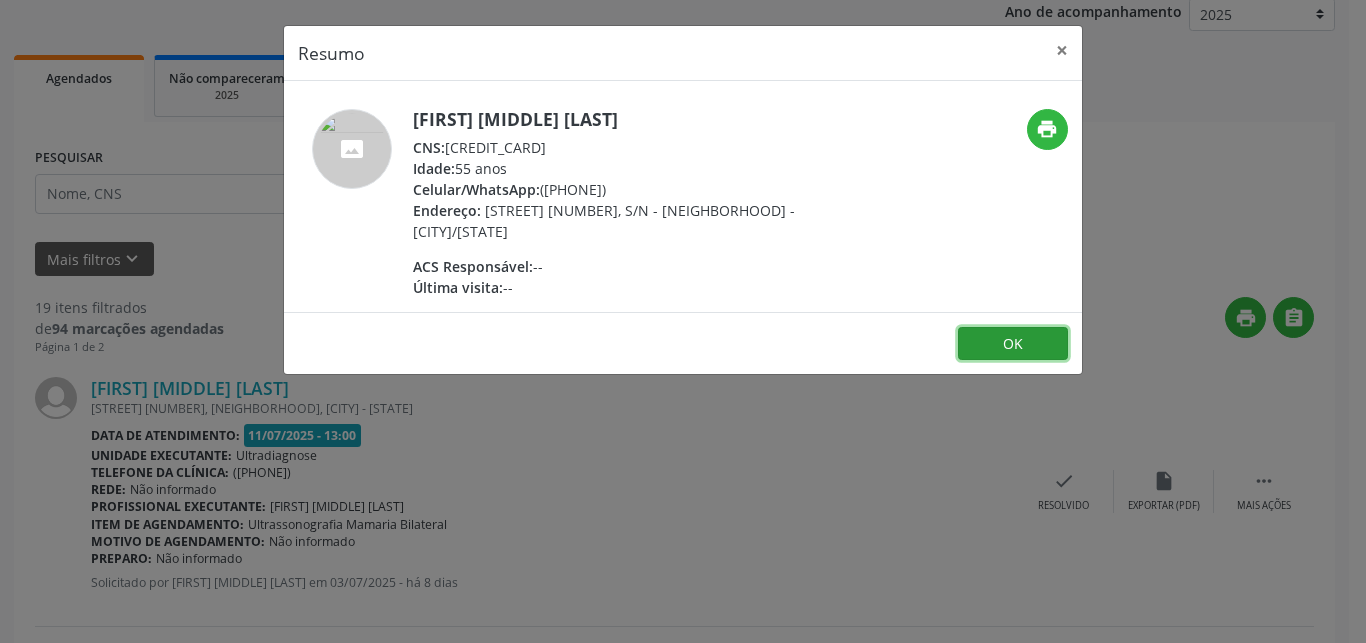 click on "OK" at bounding box center [1013, 344] 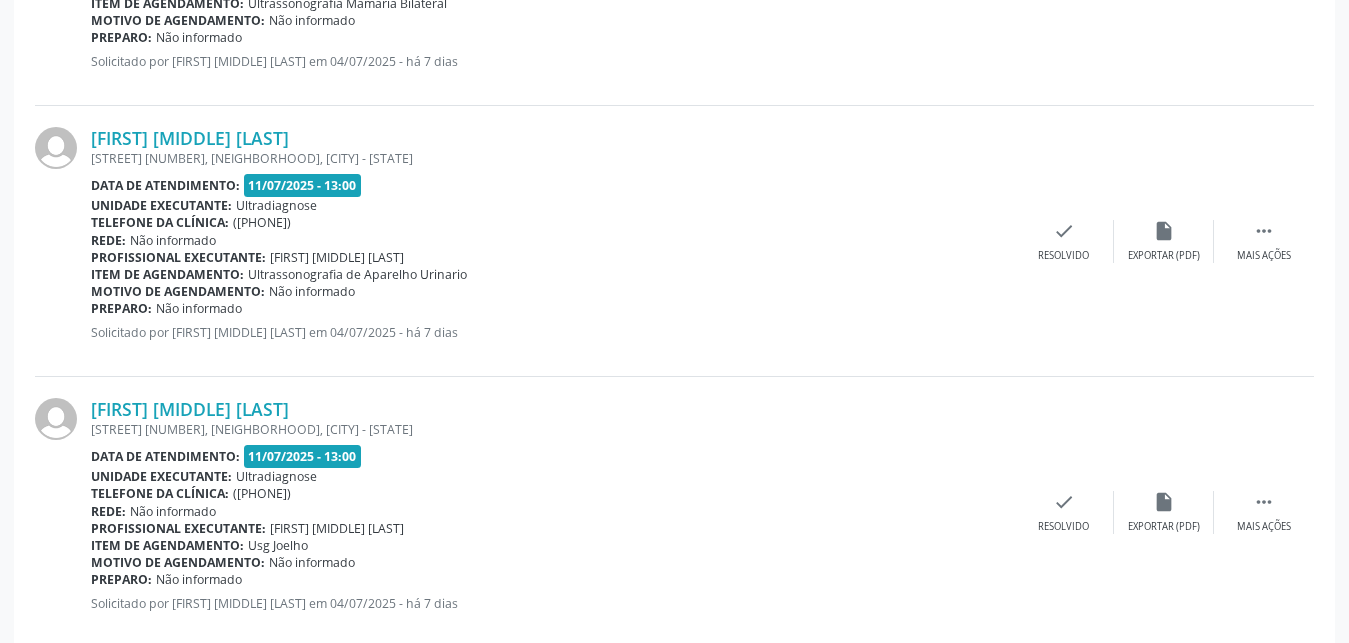 scroll, scrollTop: 4114, scrollLeft: 0, axis: vertical 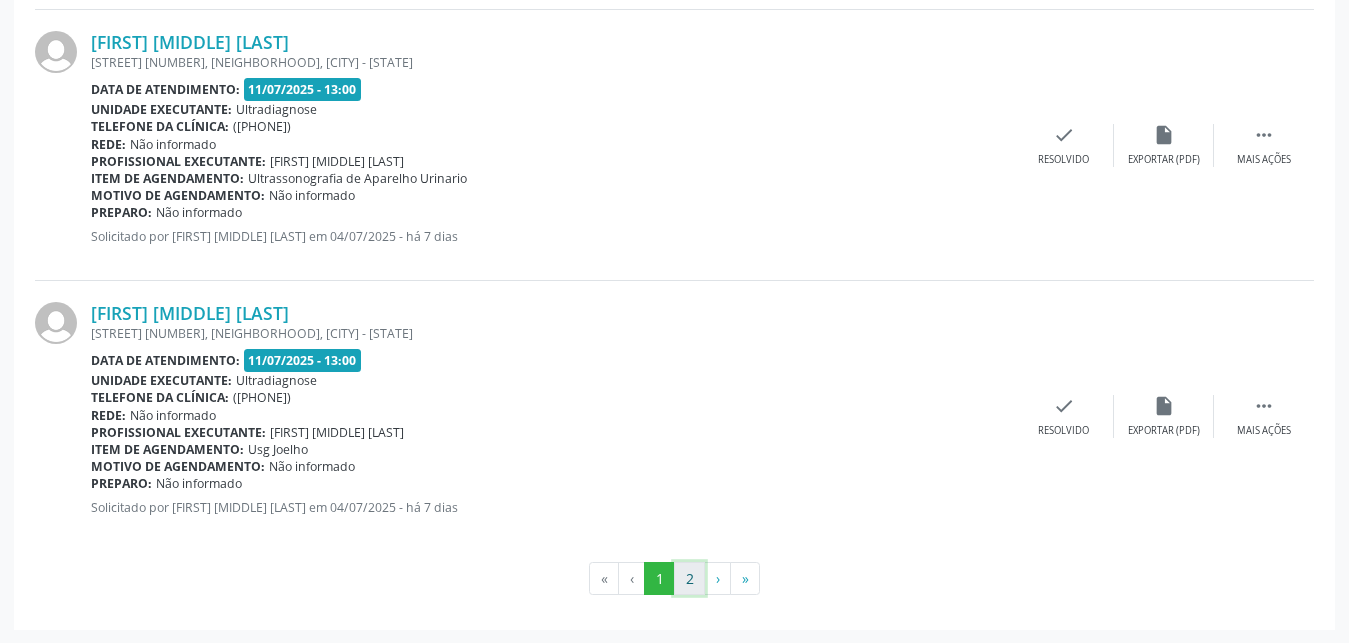 click on "2" at bounding box center (689, 579) 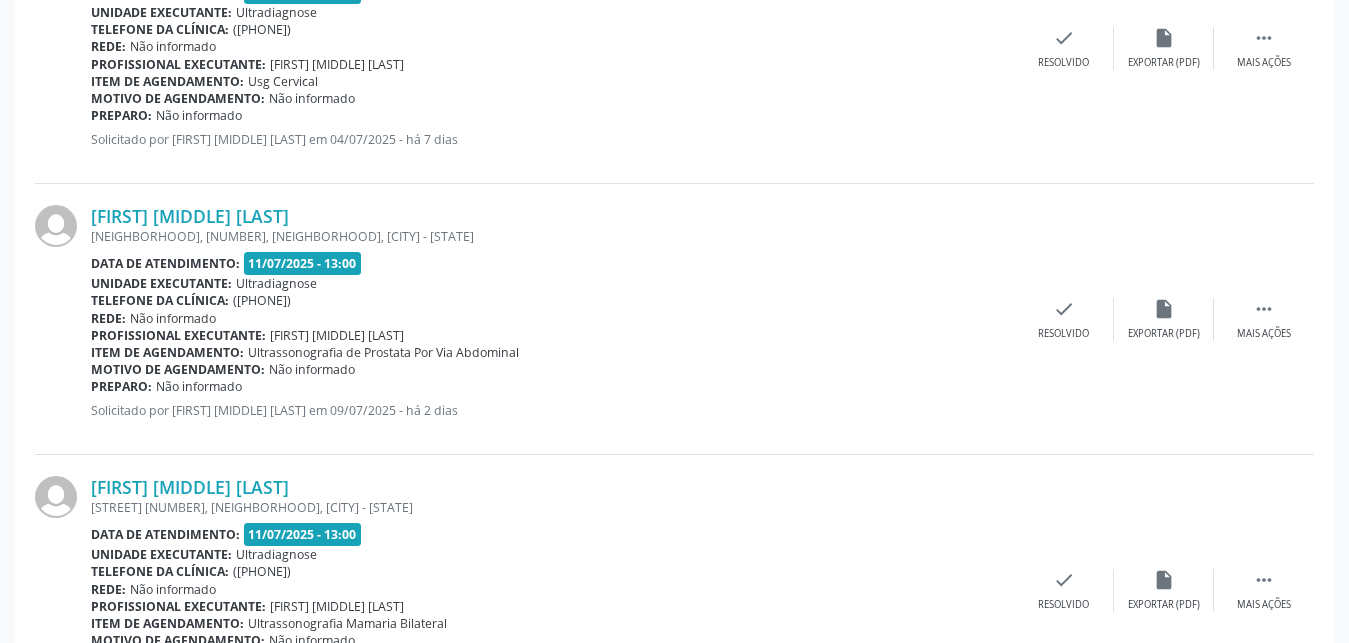 scroll, scrollTop: 1133, scrollLeft: 0, axis: vertical 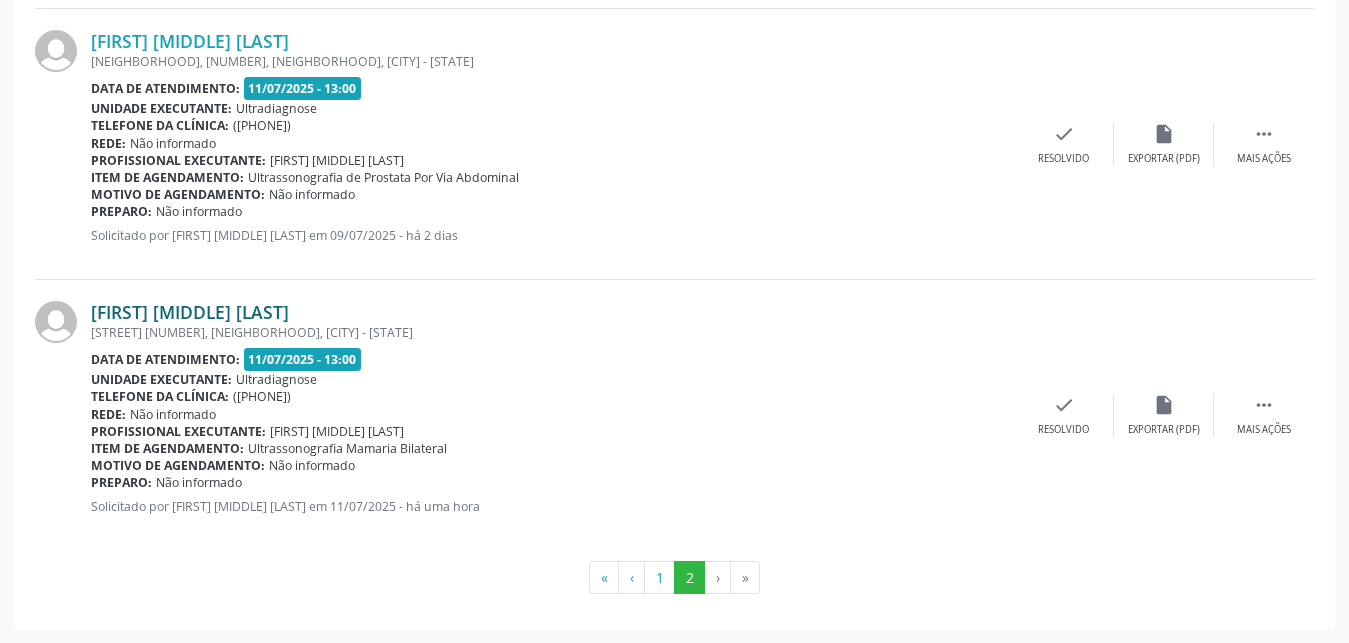 click on "[FIRST] [MIDDLE] [LAST]" at bounding box center [190, 312] 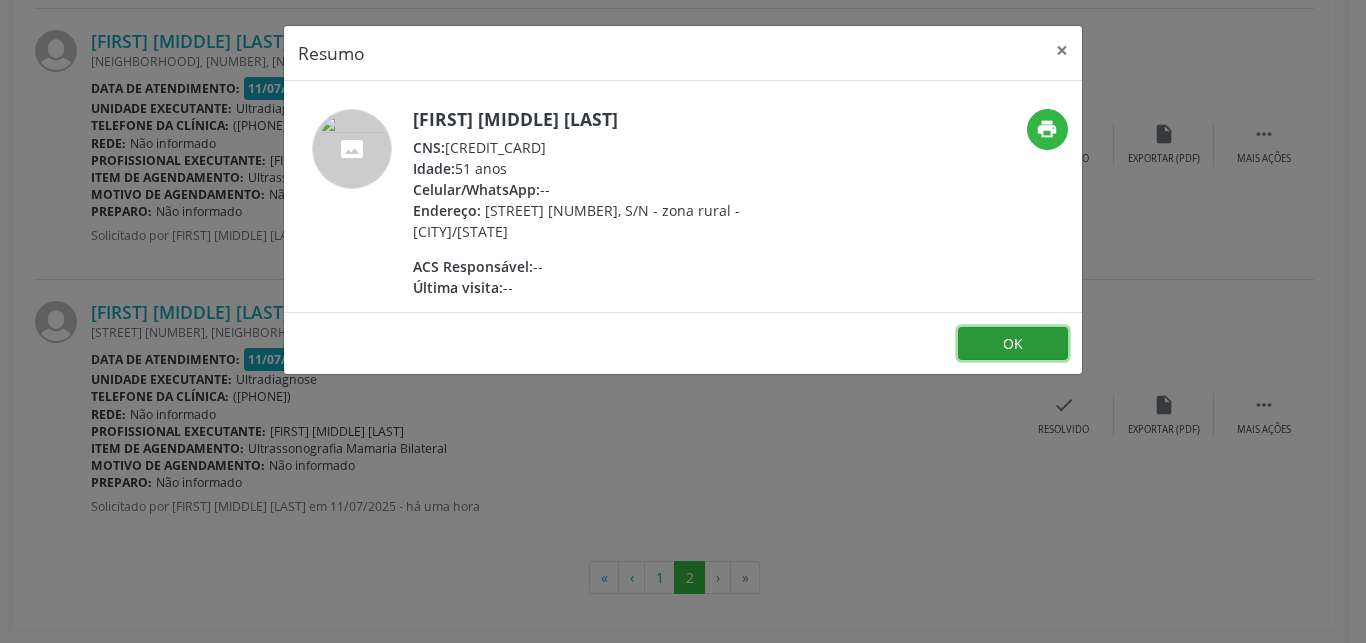 click on "OK" at bounding box center [1013, 344] 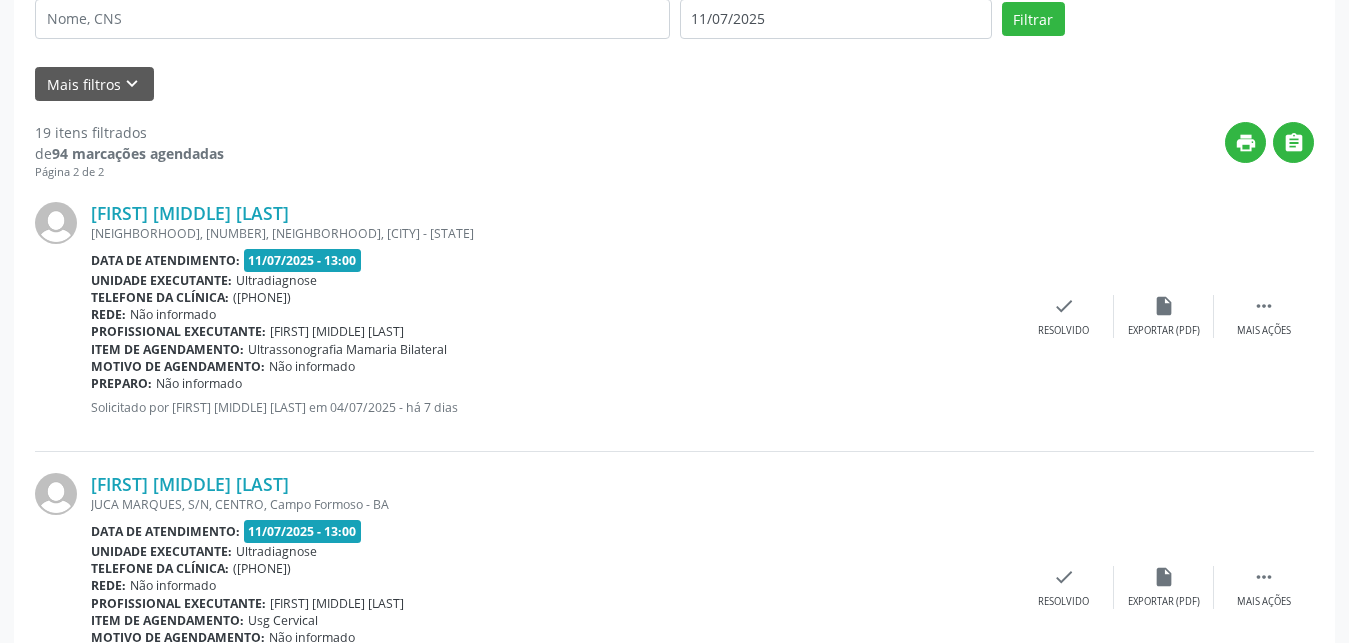 scroll, scrollTop: 521, scrollLeft: 0, axis: vertical 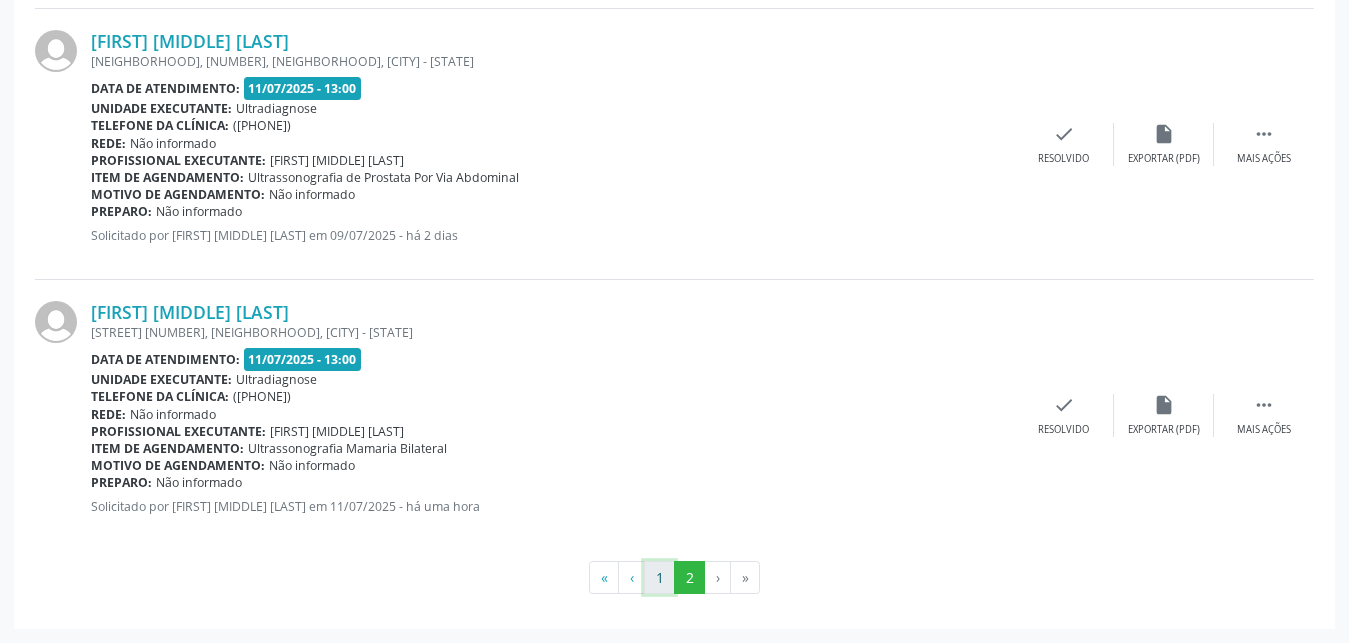click on "1" at bounding box center [659, 578] 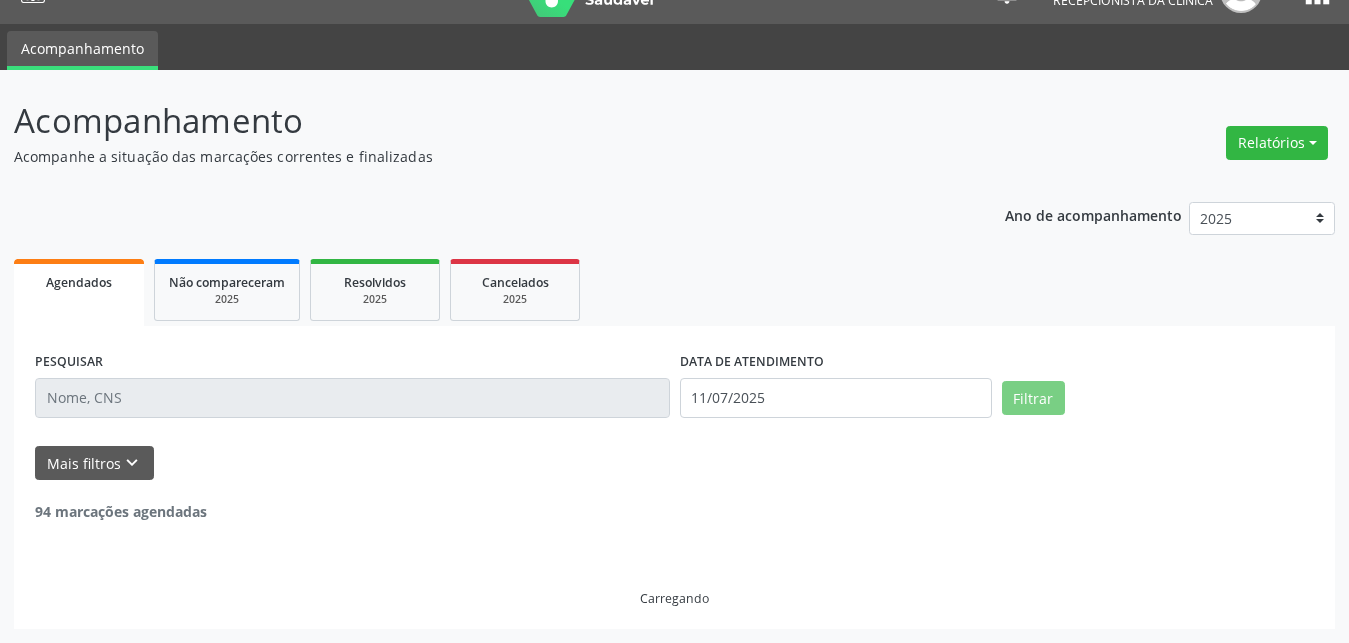 scroll, scrollTop: 40, scrollLeft: 0, axis: vertical 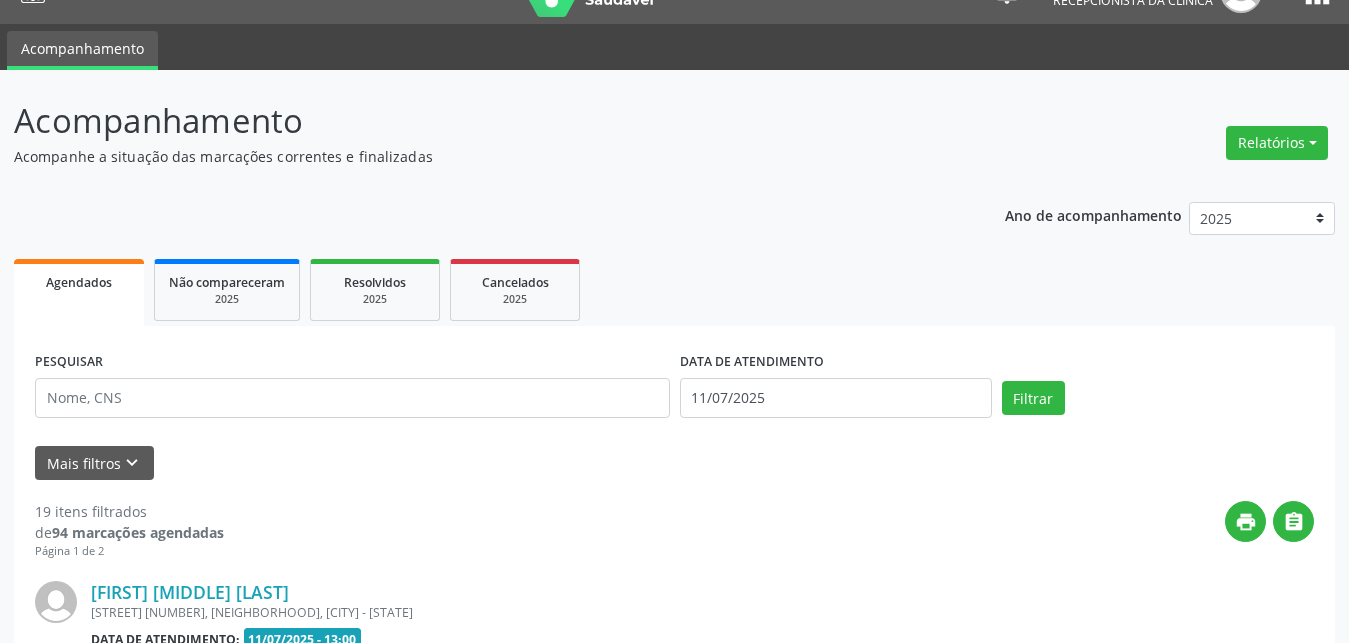 click on "print   " at bounding box center (769, 530) 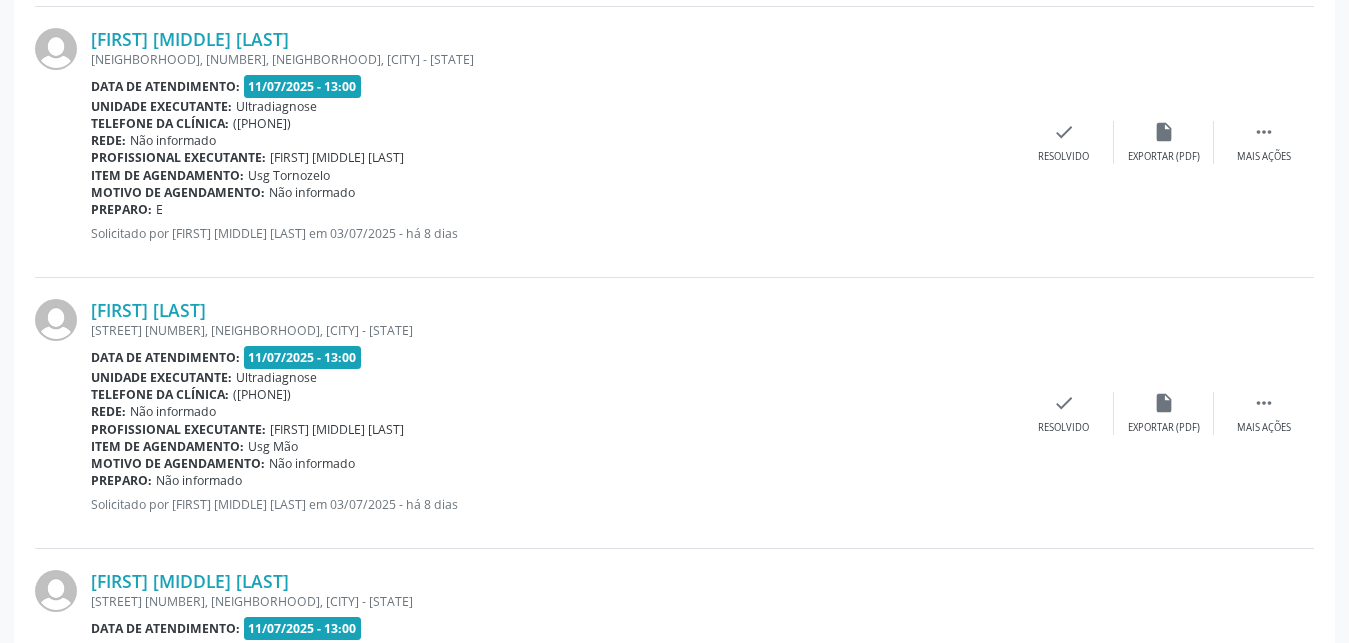 scroll, scrollTop: 3406, scrollLeft: 0, axis: vertical 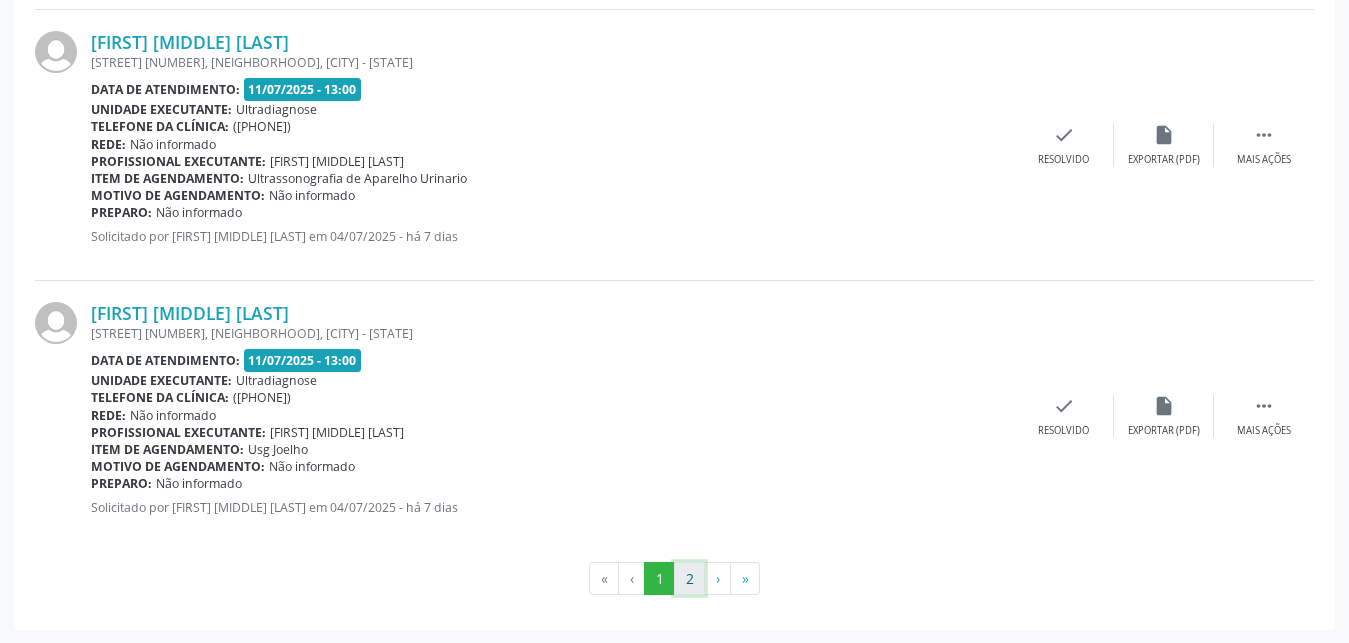 click on "2" at bounding box center [689, 579] 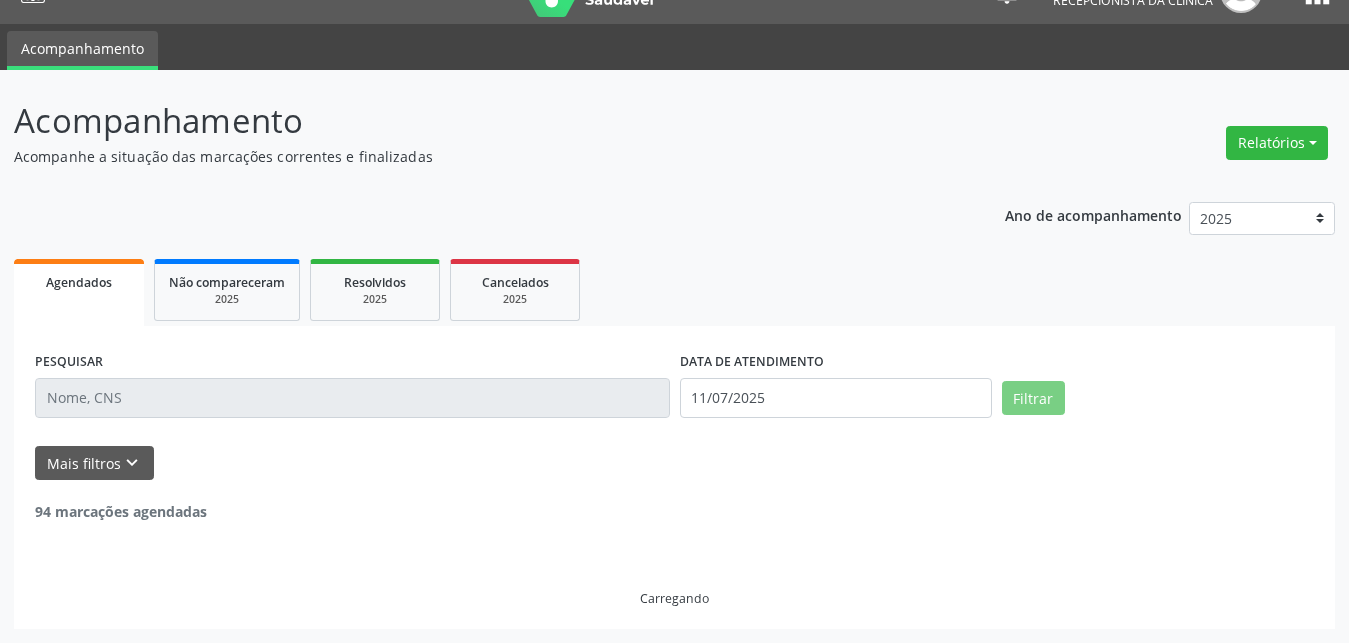 scroll, scrollTop: 40, scrollLeft: 0, axis: vertical 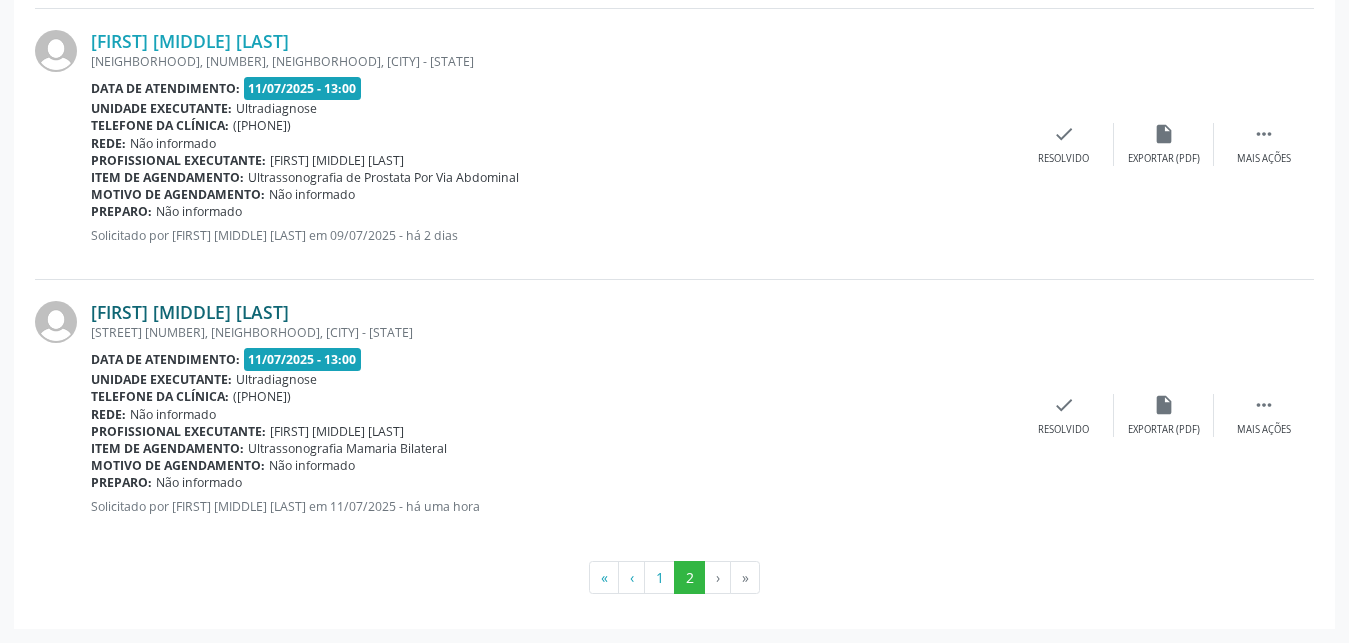 click on "[FIRST] [MIDDLE] [LAST]" at bounding box center (190, 312) 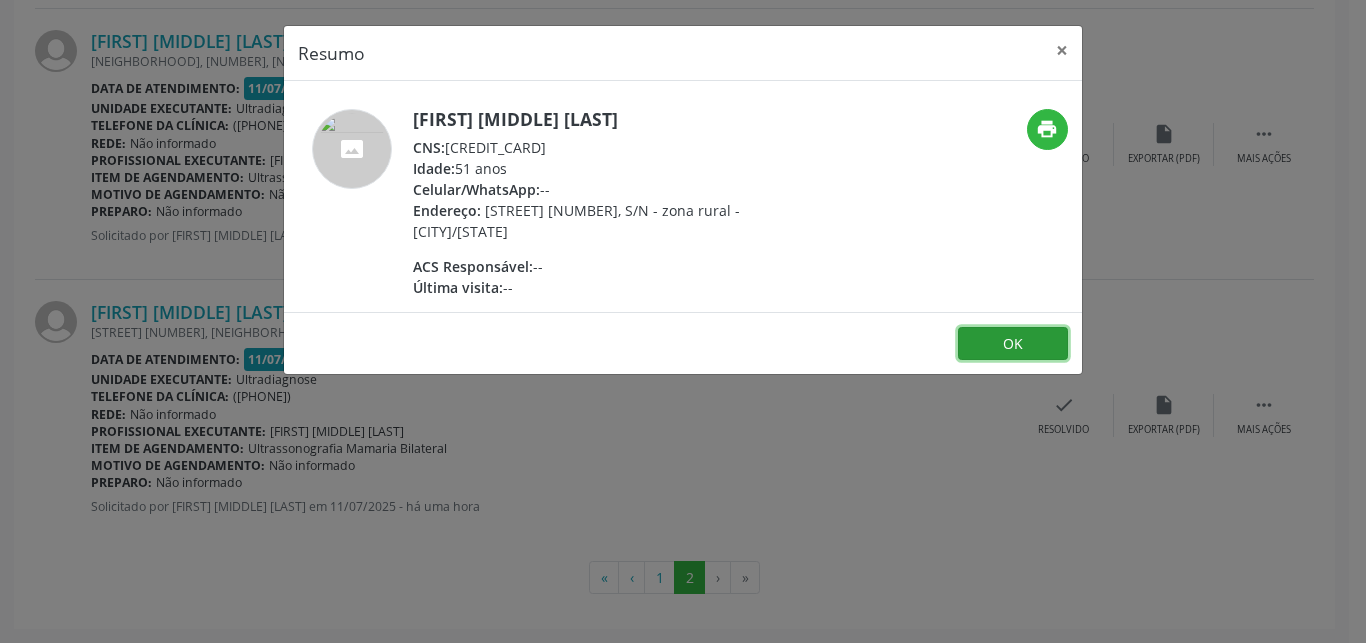 click on "OK" at bounding box center [1013, 344] 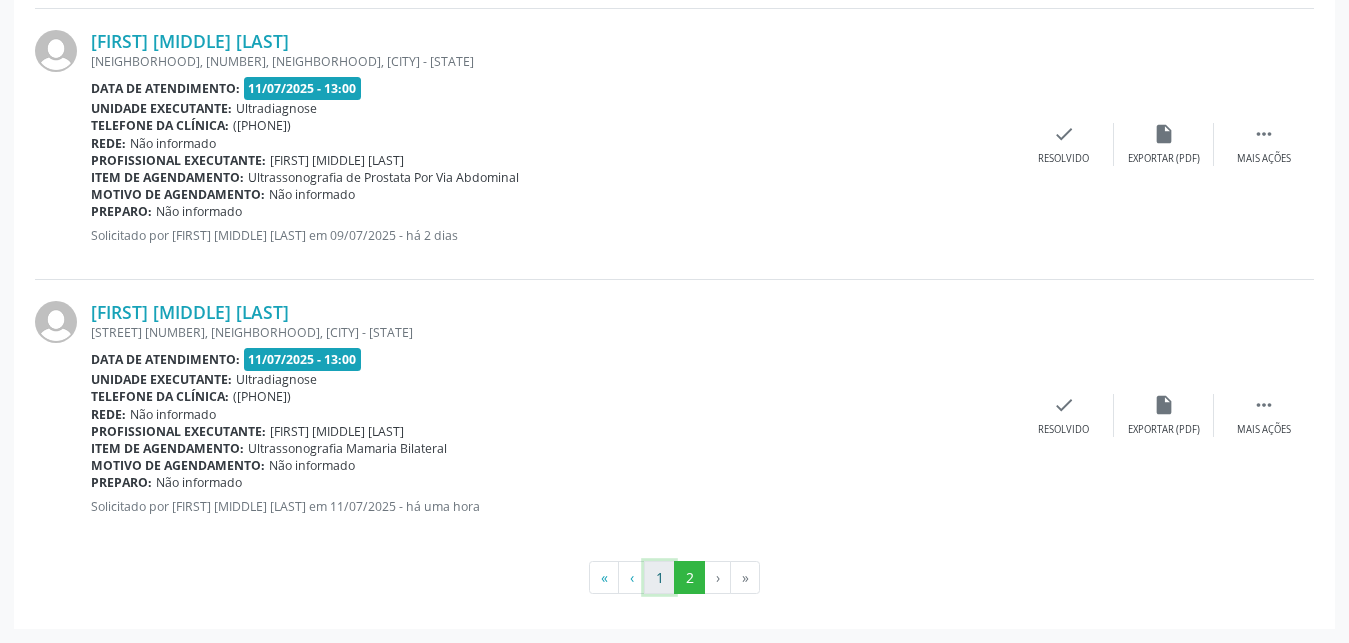 click on "1" at bounding box center [659, 578] 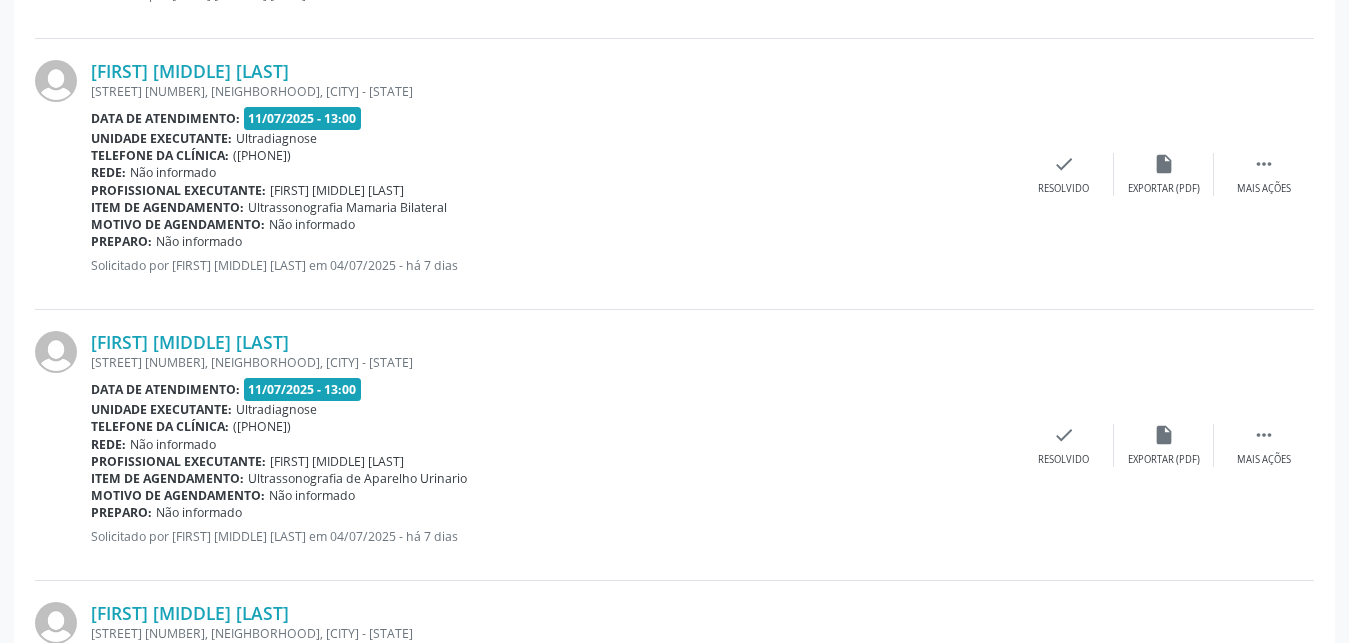 scroll, scrollTop: 3916, scrollLeft: 0, axis: vertical 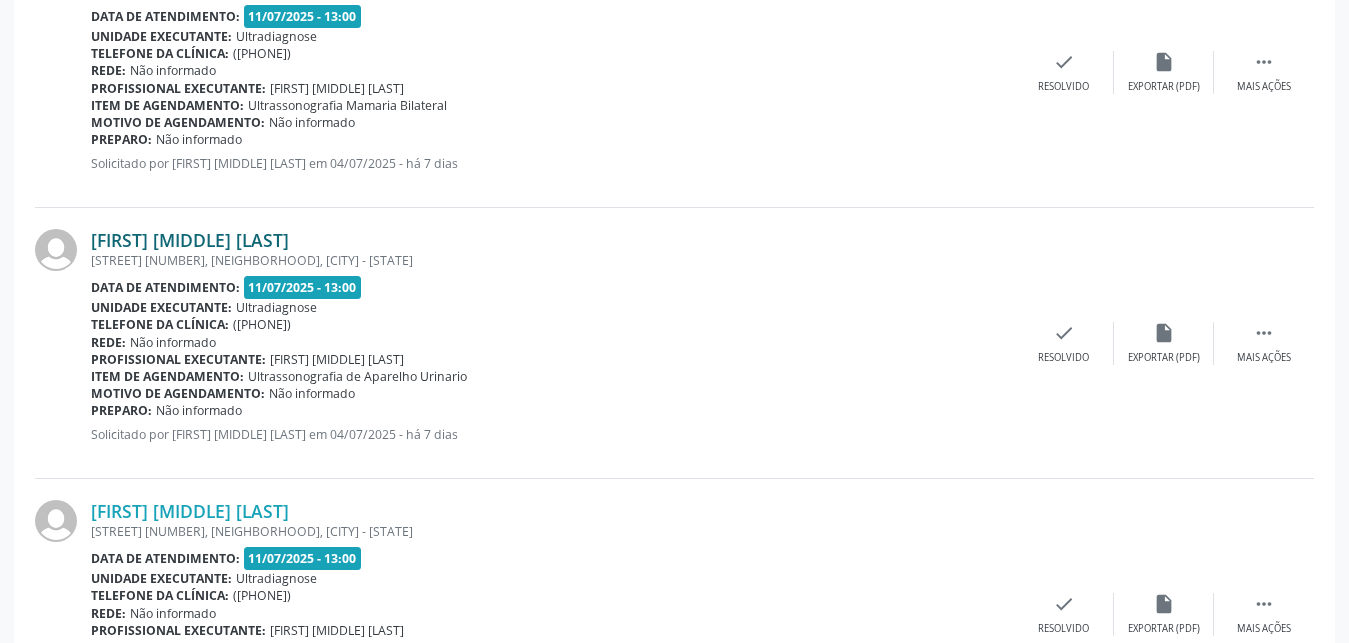 click on "[FIRST] [MIDDLE] [LAST]" at bounding box center [190, 240] 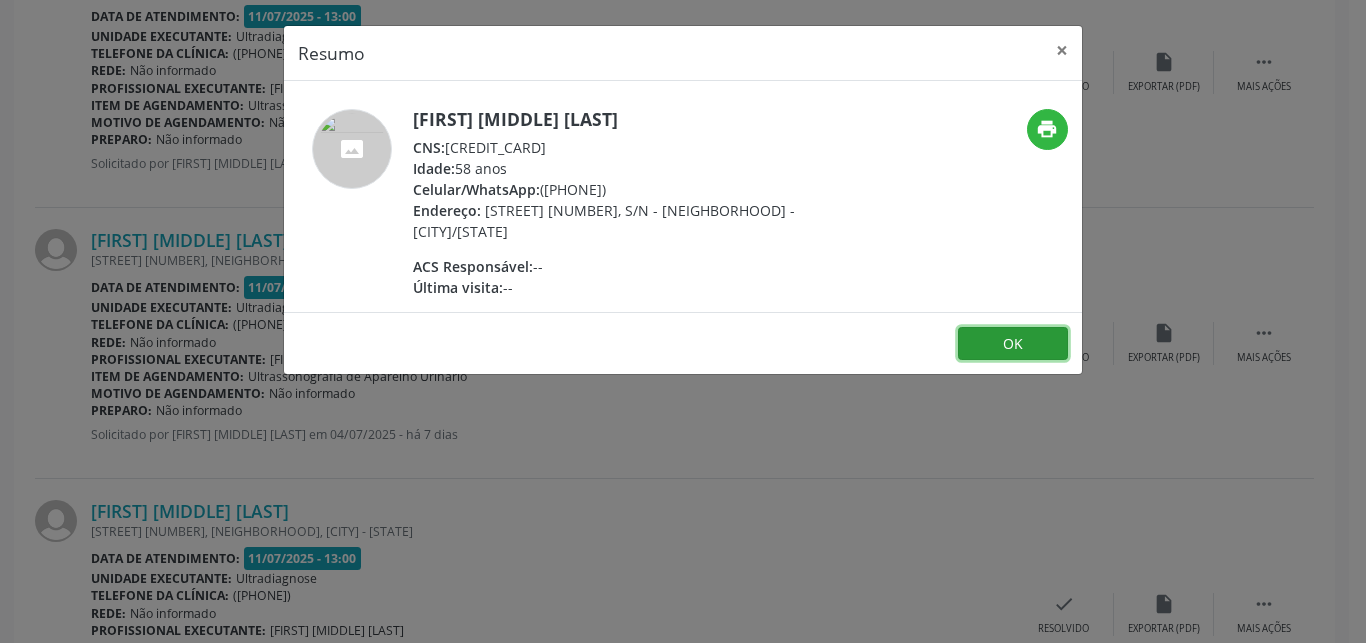 click on "OK" at bounding box center (1013, 344) 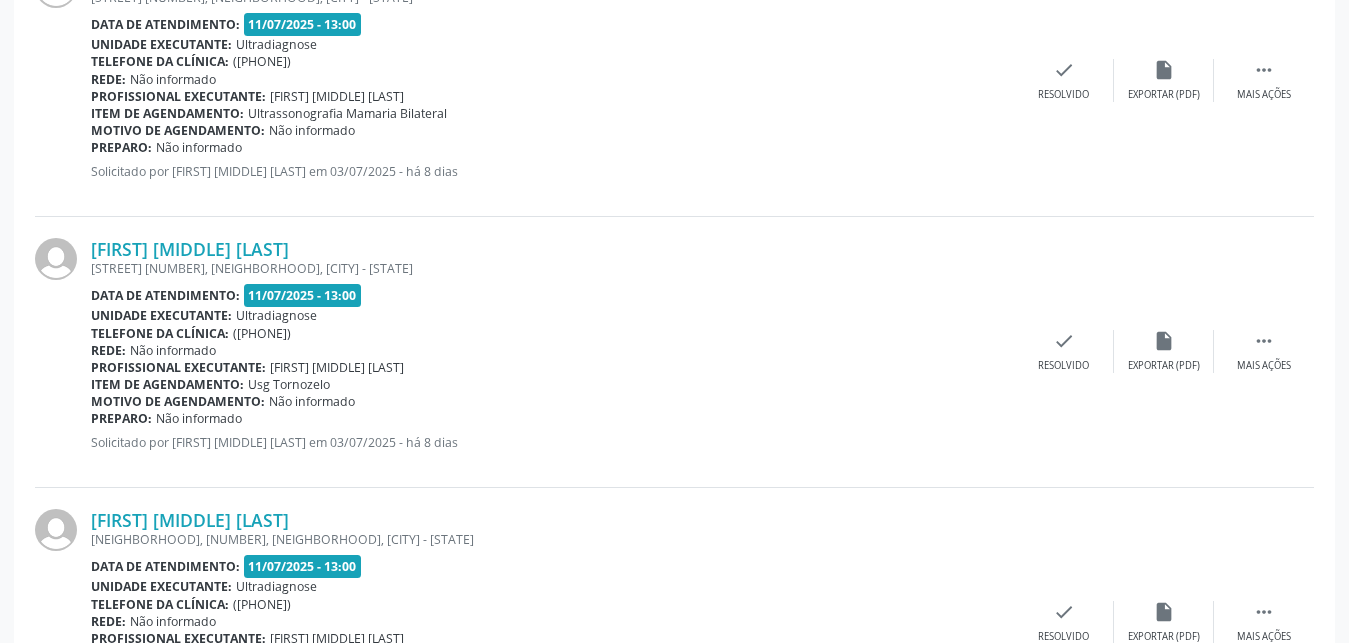 scroll, scrollTop: 1366, scrollLeft: 0, axis: vertical 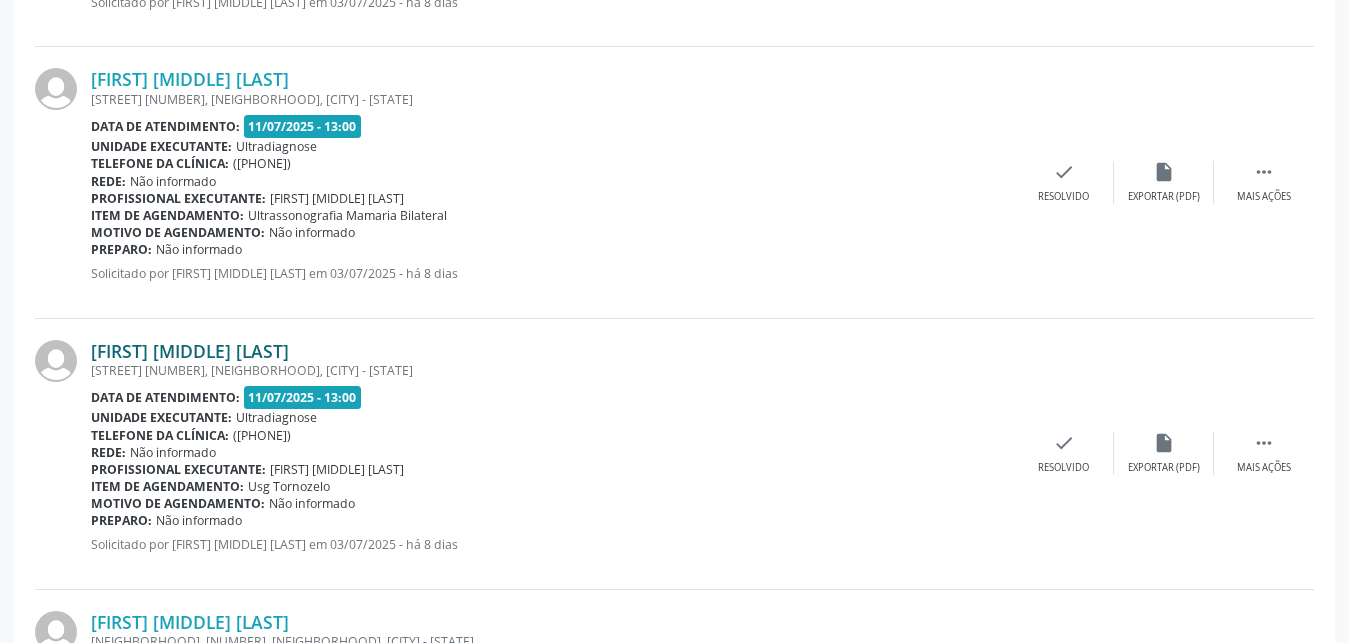 click on "[FIRST] [MIDDLE] [LAST]" at bounding box center (190, 351) 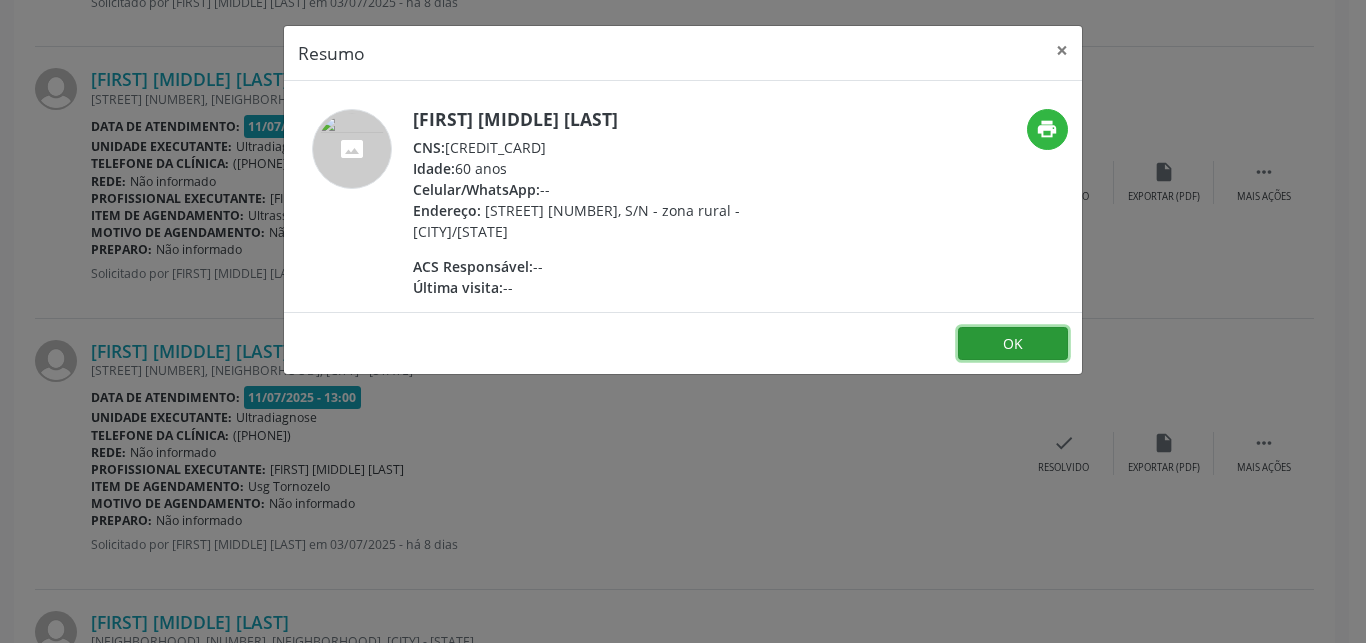 click on "OK" at bounding box center [1013, 344] 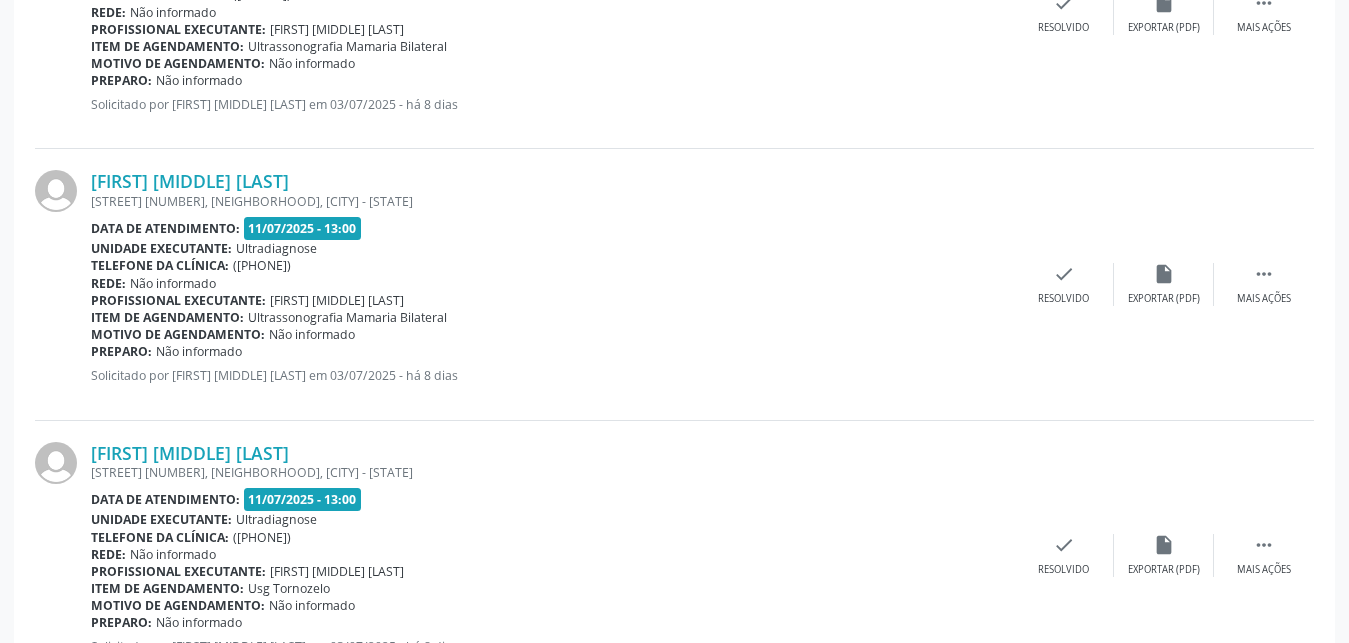 scroll, scrollTop: 1468, scrollLeft: 0, axis: vertical 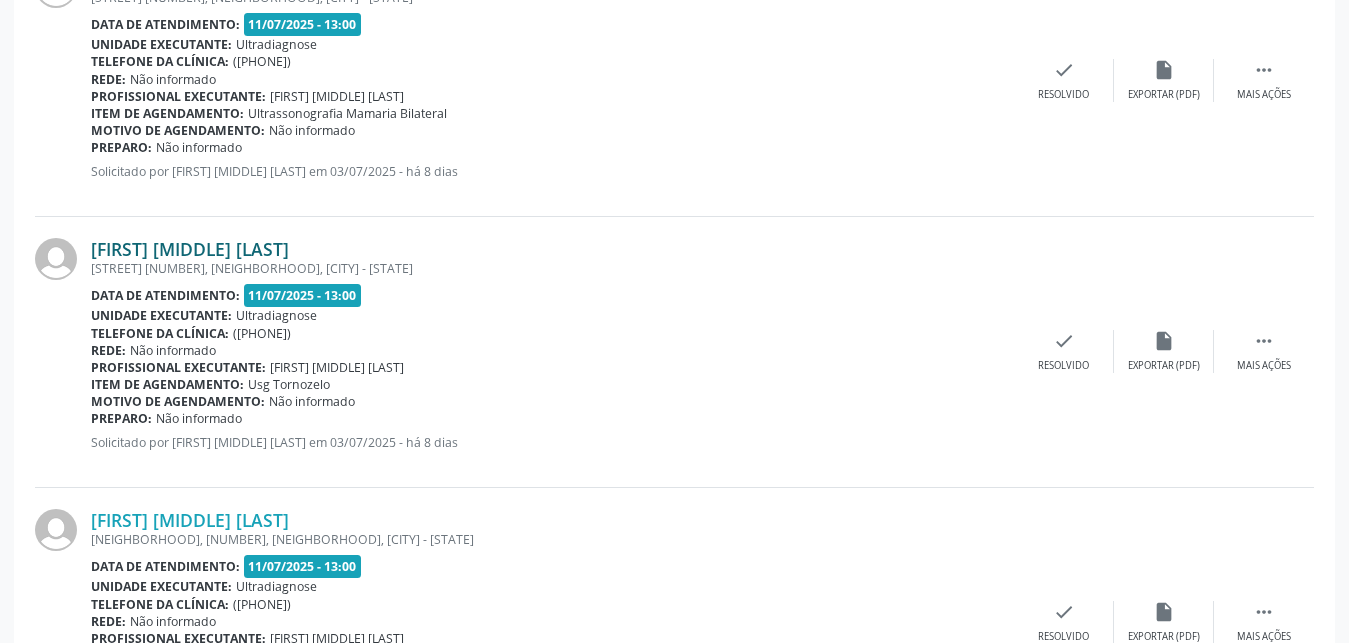 click on "[FIRST] [MIDDLE] [LAST]" at bounding box center (190, 249) 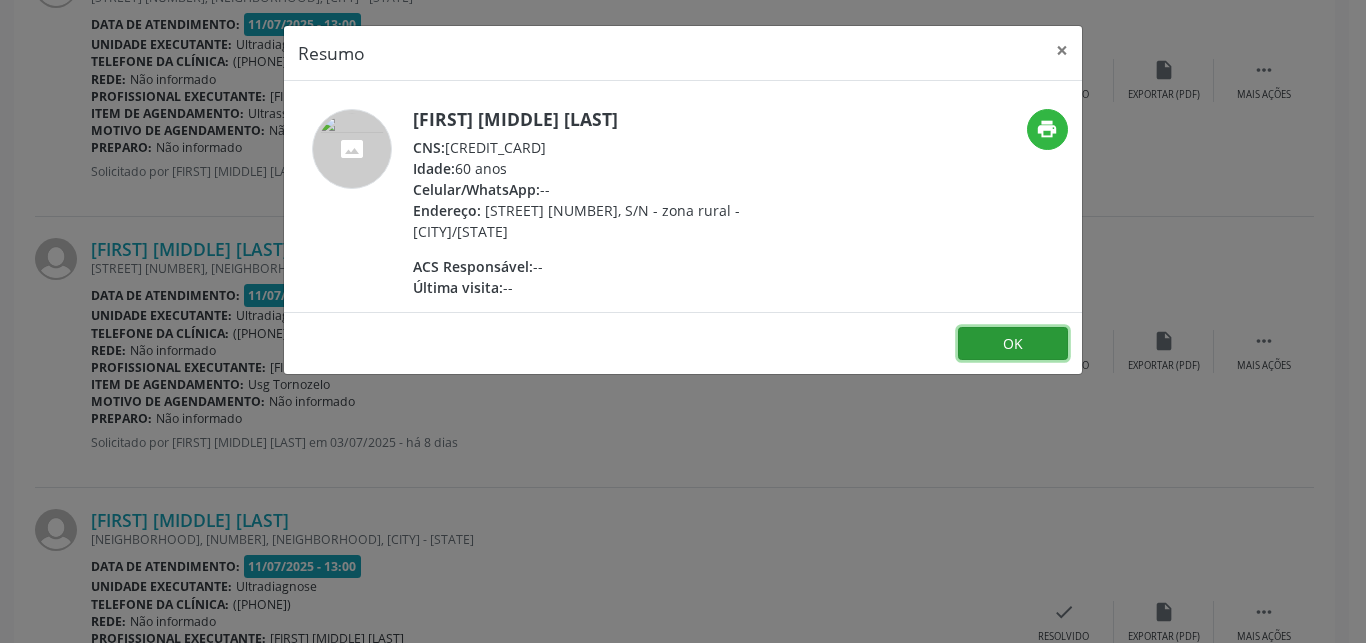 click on "OK" at bounding box center [1013, 344] 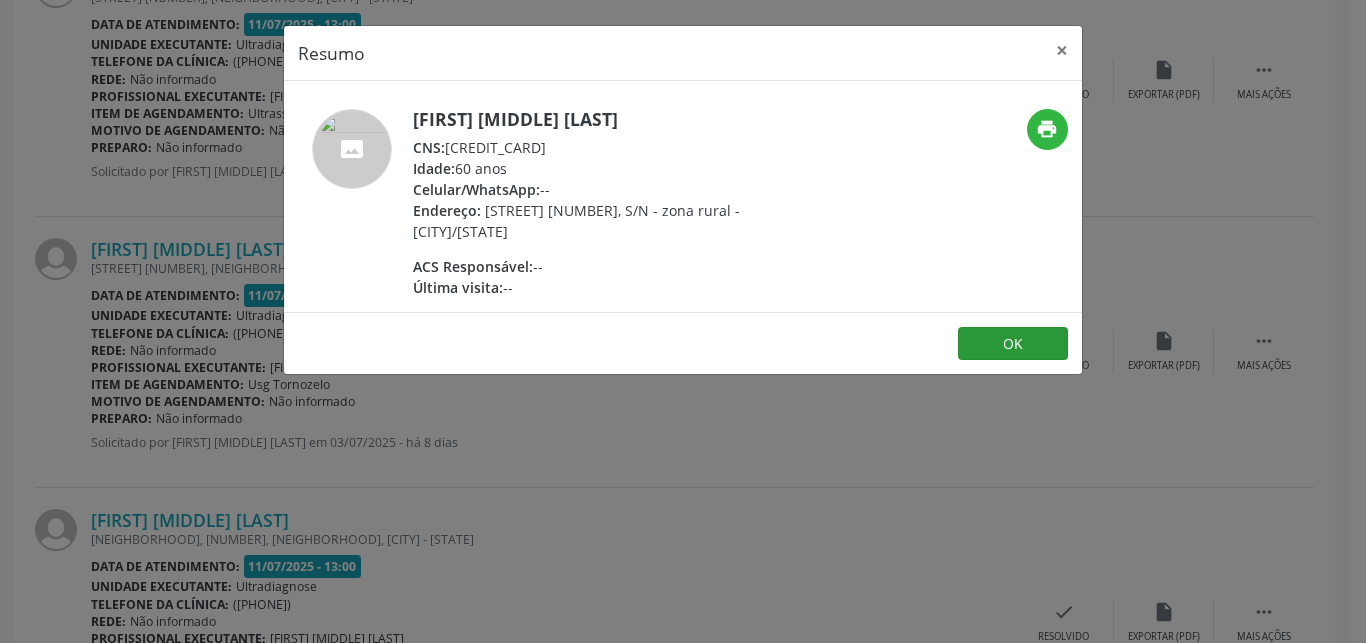 click on "Telefone da clínica:
([PHONE])" at bounding box center [552, 333] 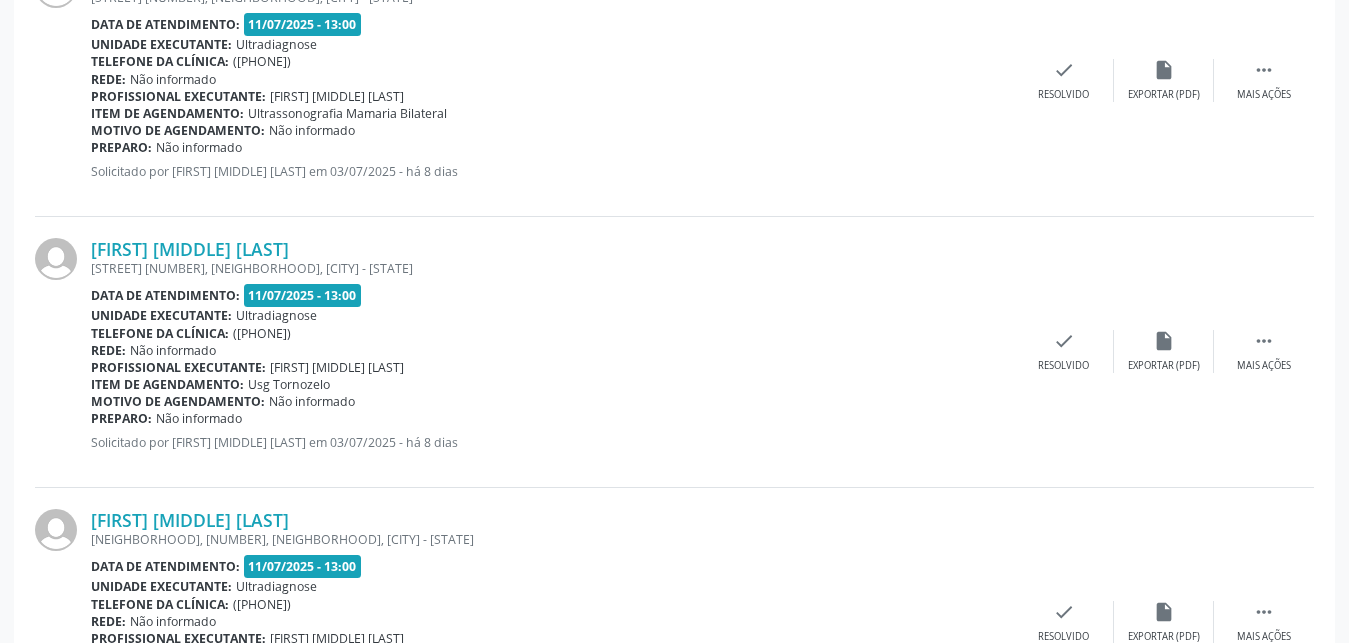 scroll, scrollTop: 1570, scrollLeft: 0, axis: vertical 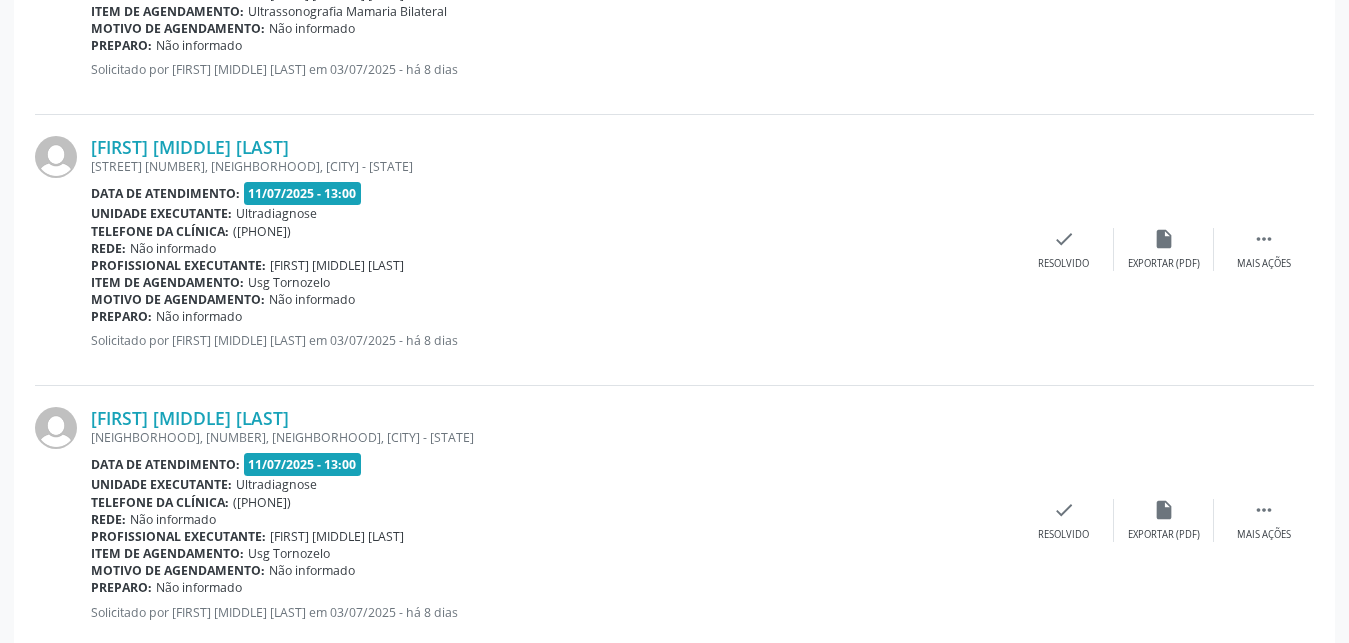 click on "Unidade executante:
Ultradiagnose" at bounding box center (552, 484) 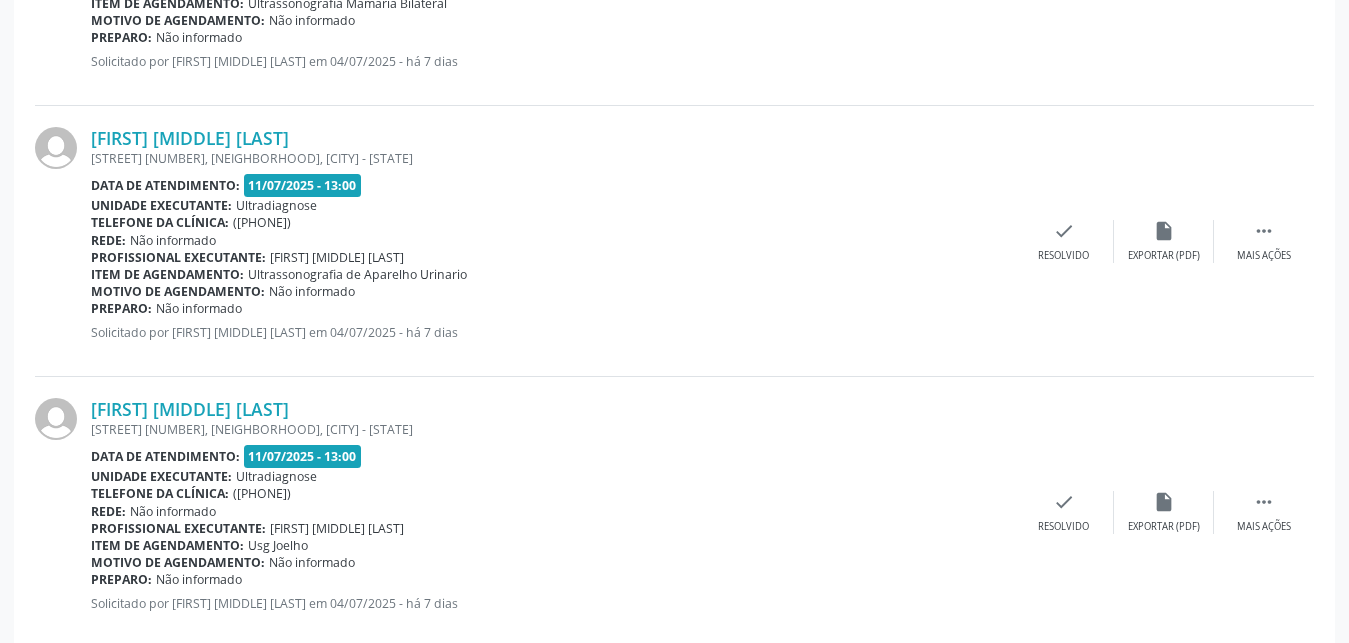 scroll, scrollTop: 4114, scrollLeft: 0, axis: vertical 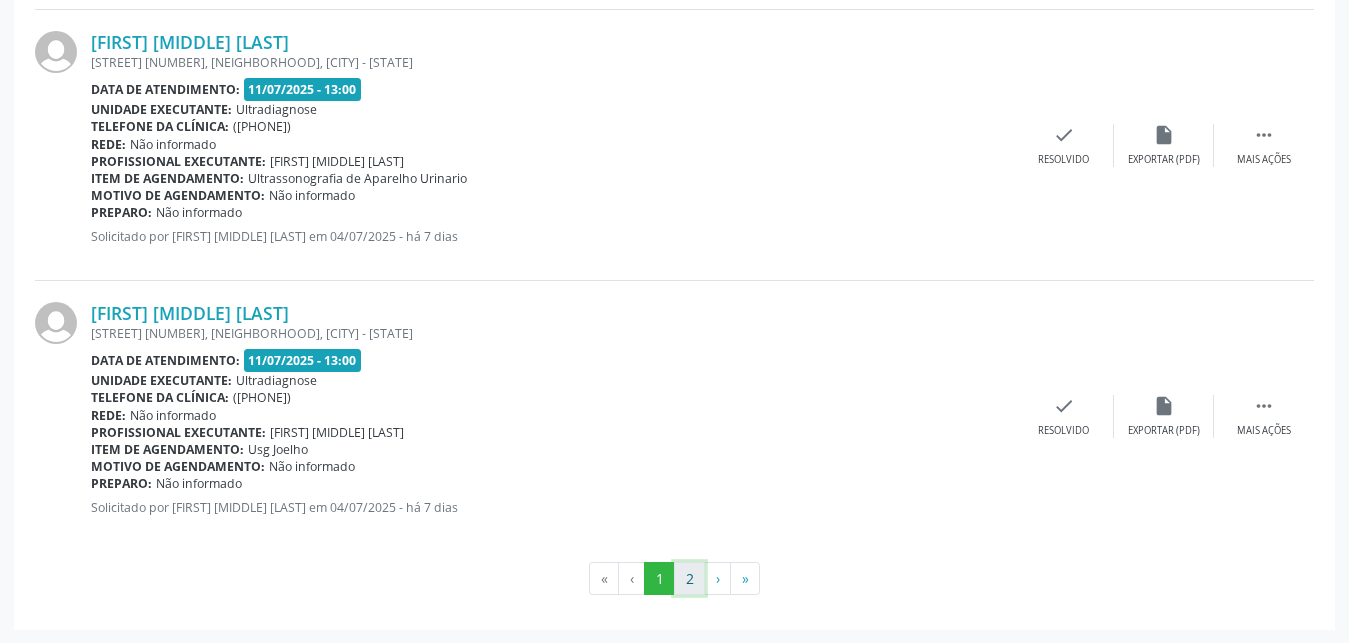 click on "2" at bounding box center (689, 579) 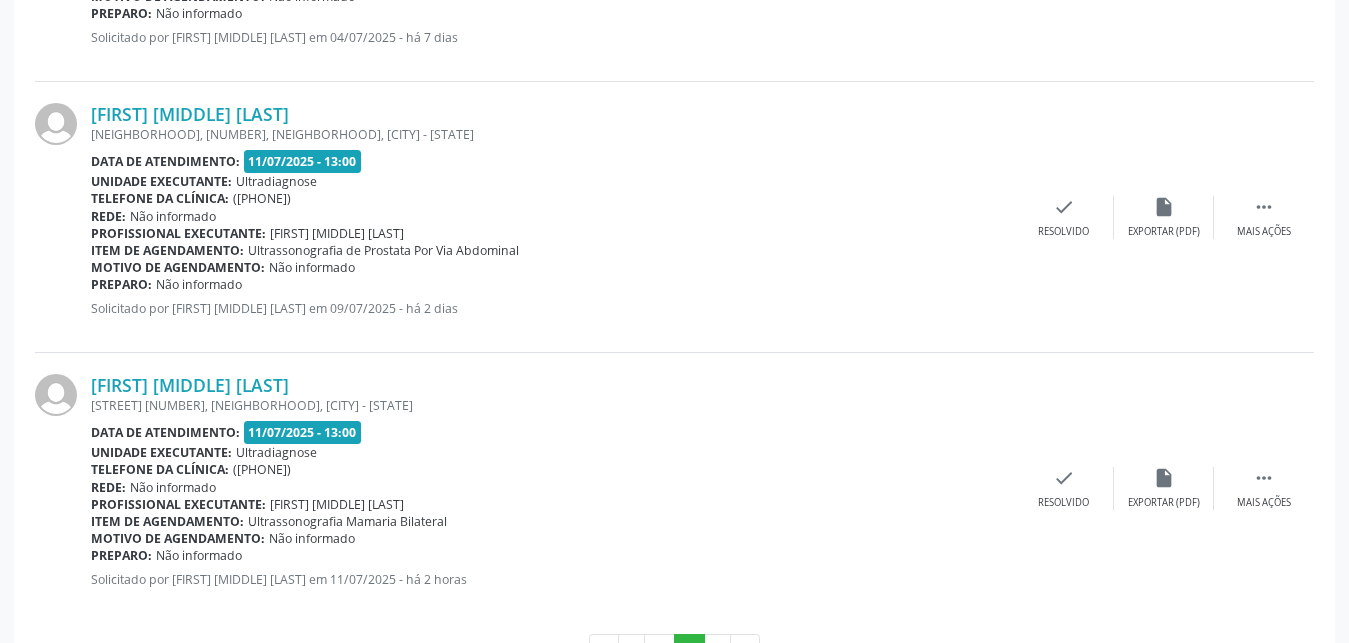 scroll, scrollTop: 1133, scrollLeft: 0, axis: vertical 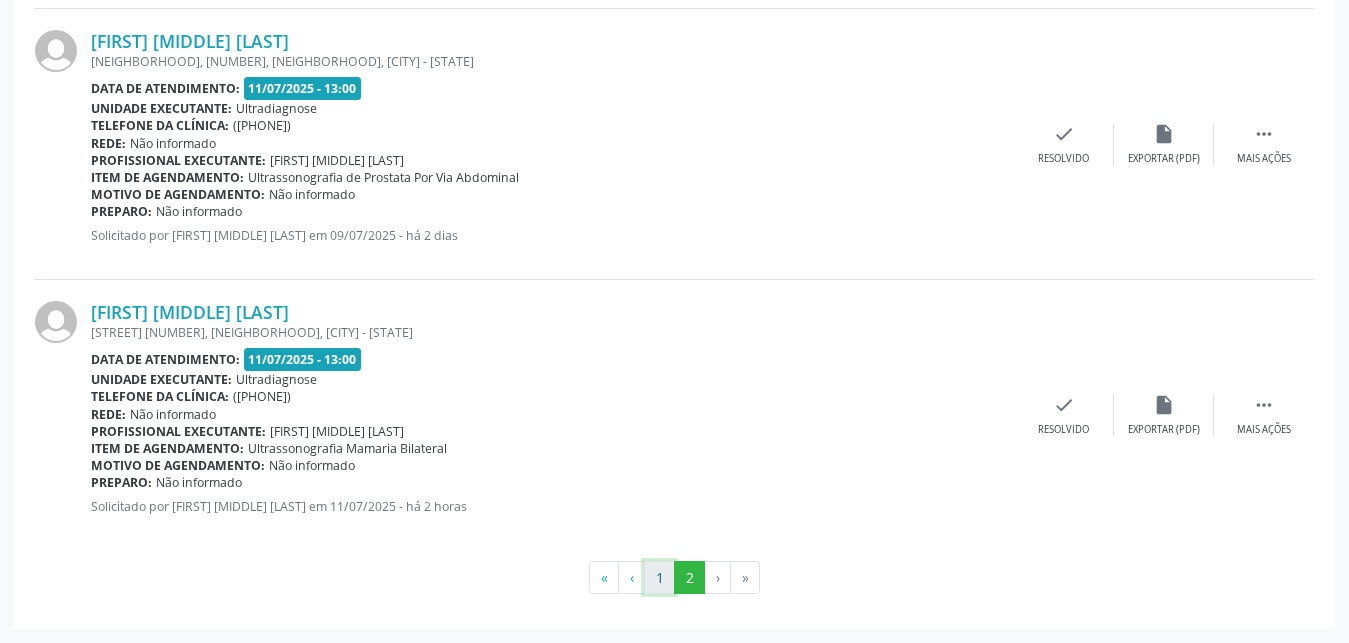 click on "1" at bounding box center [659, 578] 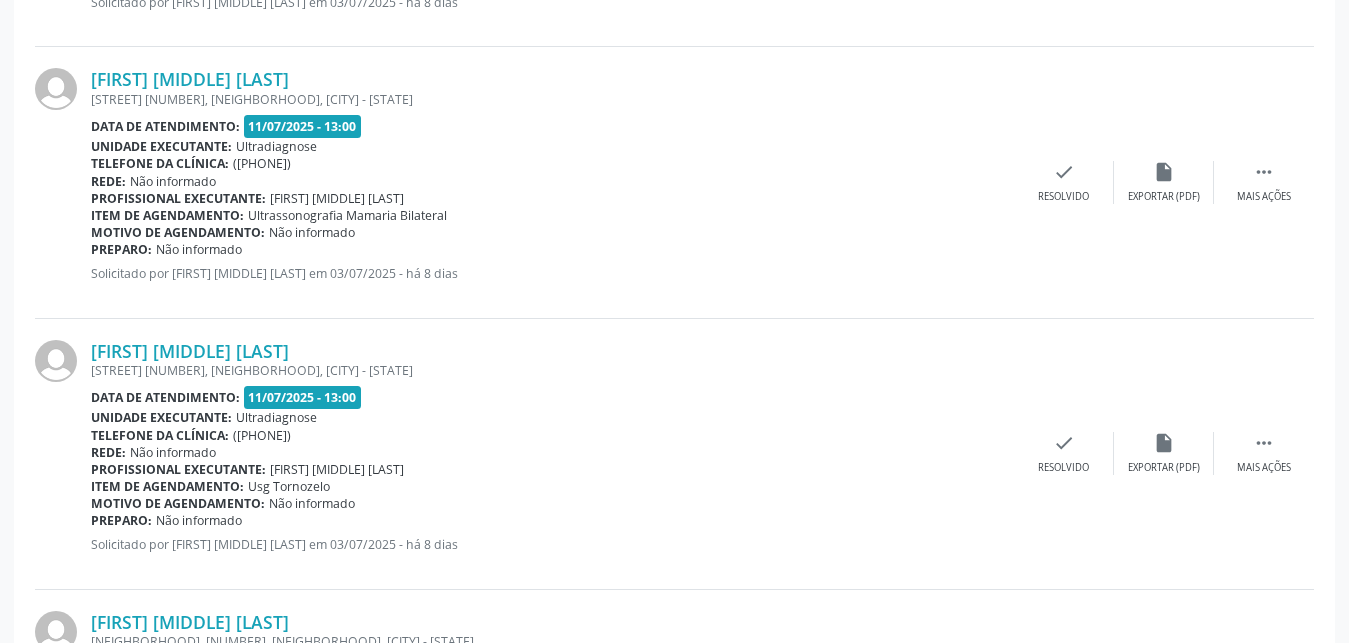 scroll, scrollTop: 1468, scrollLeft: 0, axis: vertical 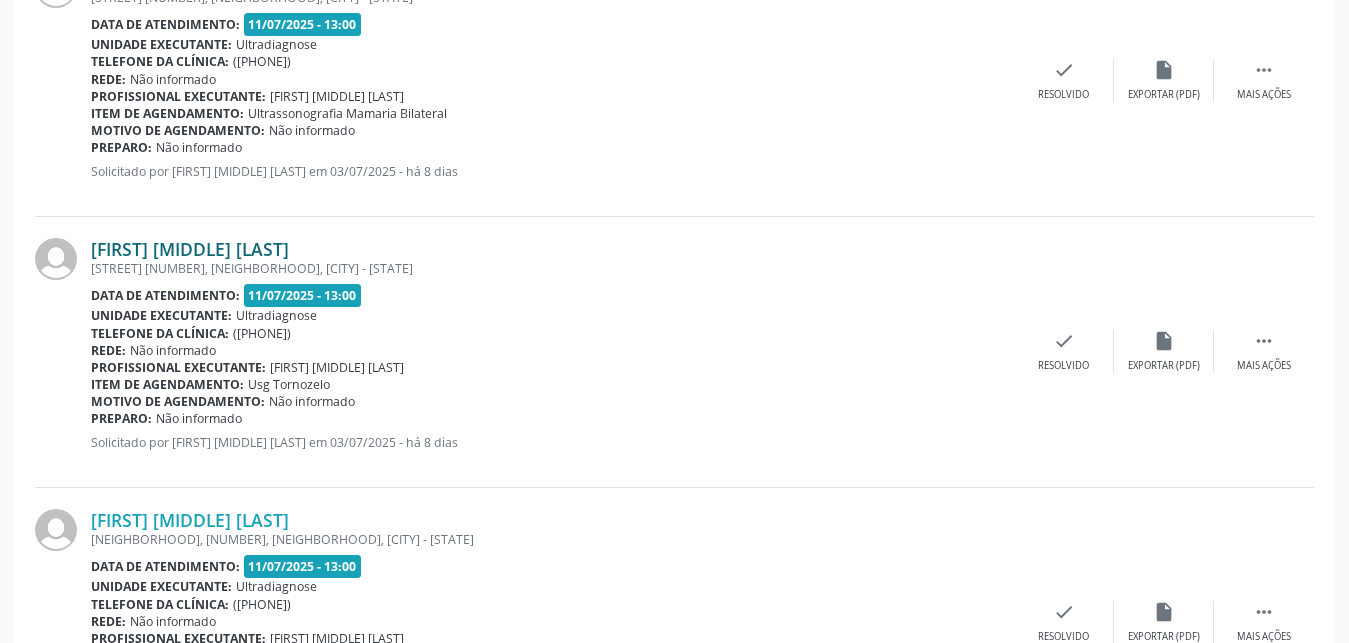 click on "[FIRST] [MIDDLE] [LAST]" at bounding box center [190, 249] 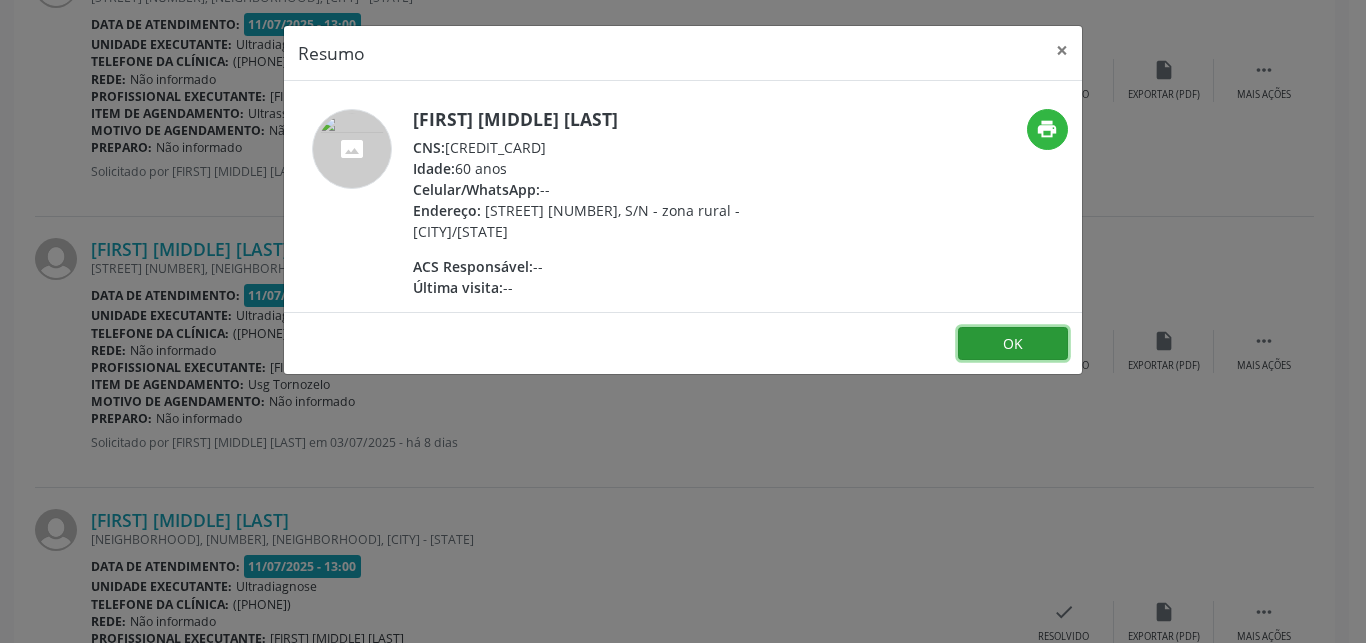 click on "OK" at bounding box center (1013, 344) 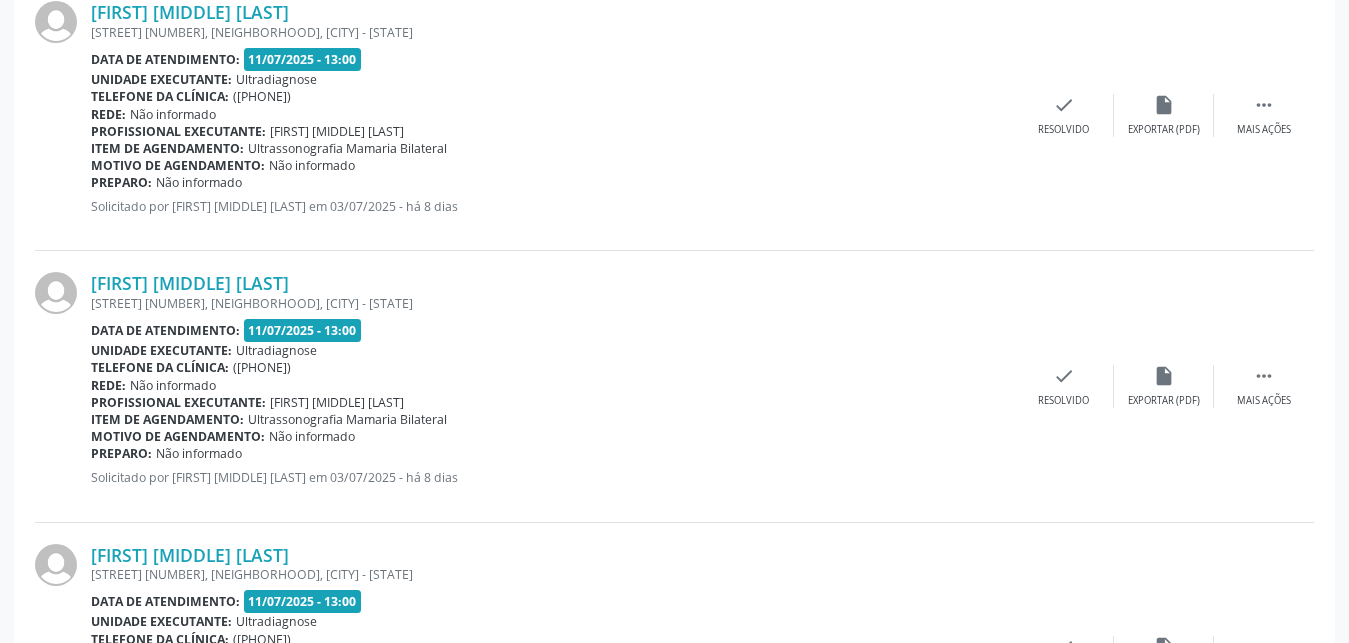 scroll, scrollTop: 1060, scrollLeft: 0, axis: vertical 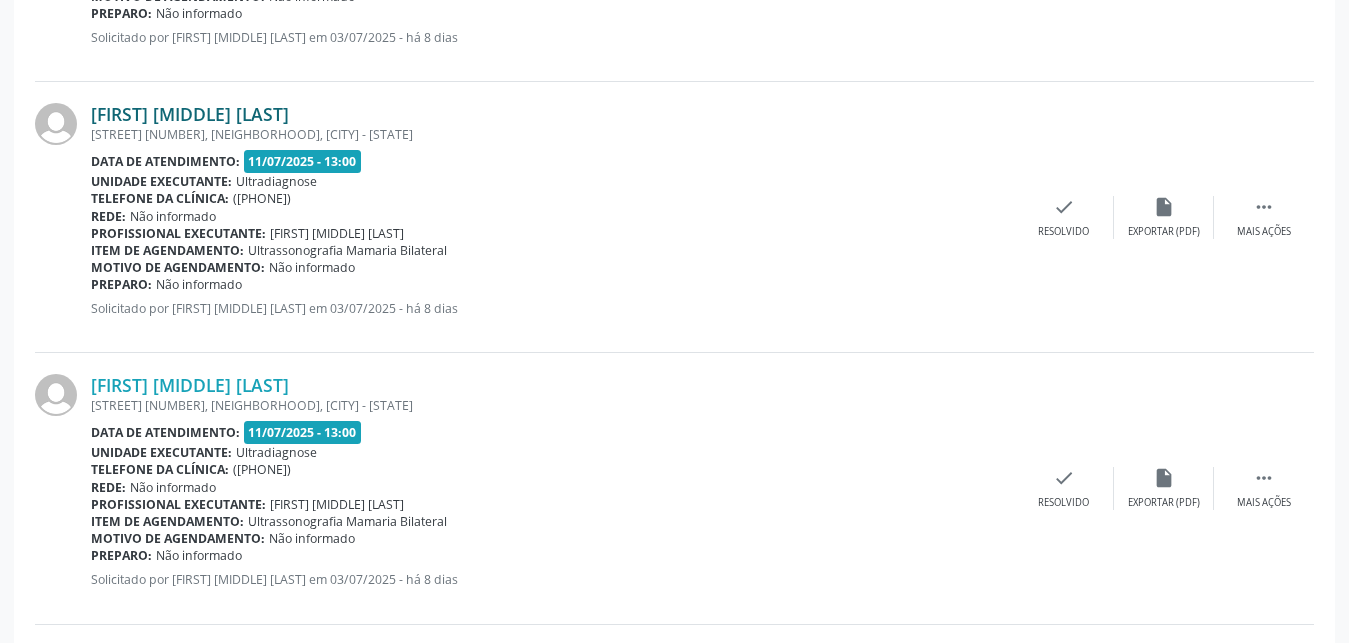 click on "[FIRST] [MIDDLE] [LAST]" at bounding box center [190, 114] 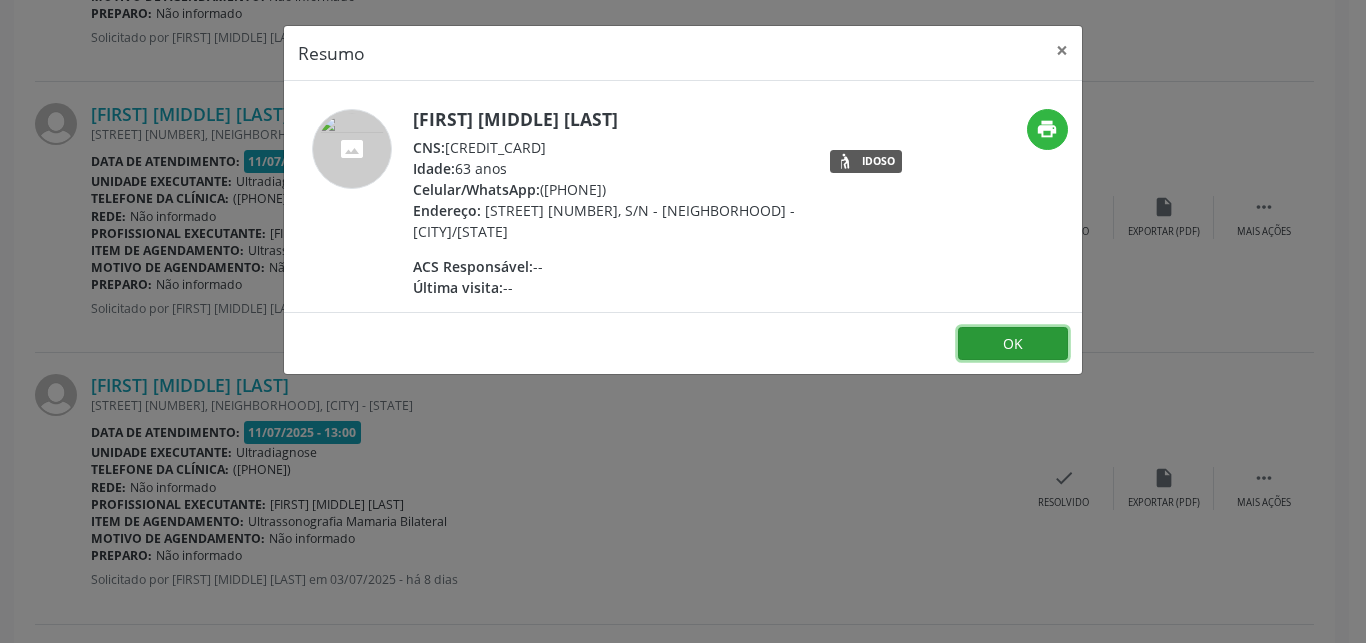 click on "OK" at bounding box center (1013, 344) 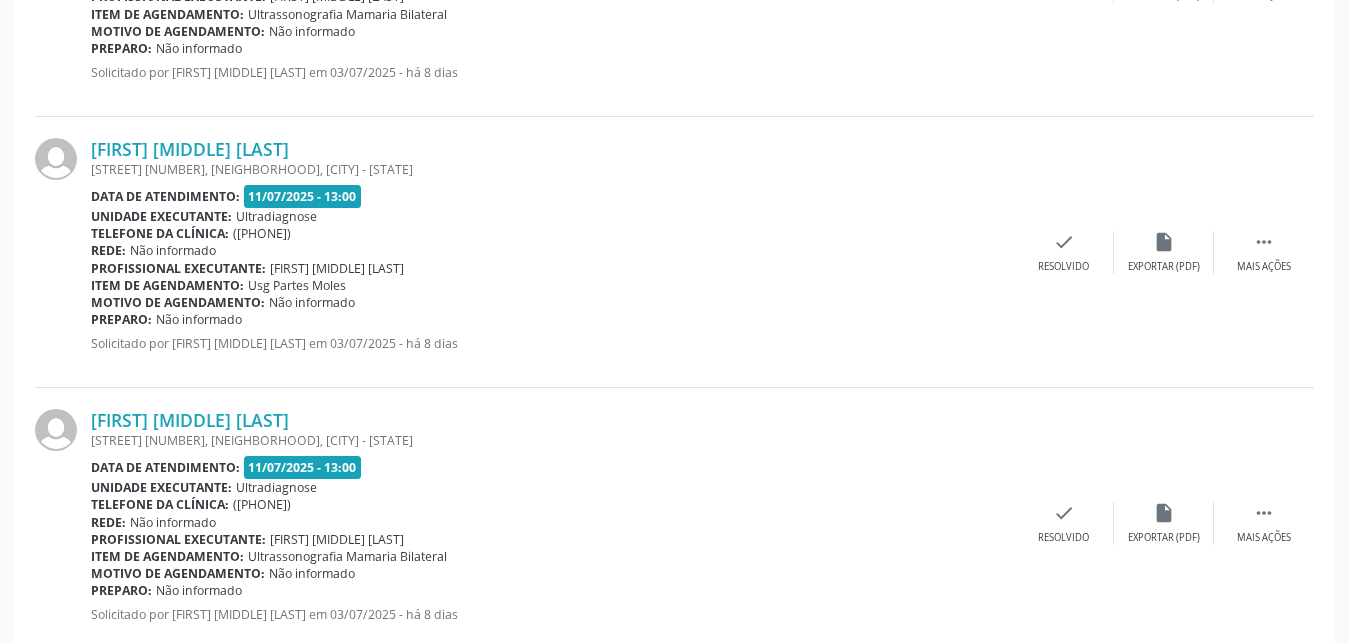 scroll, scrollTop: 550, scrollLeft: 0, axis: vertical 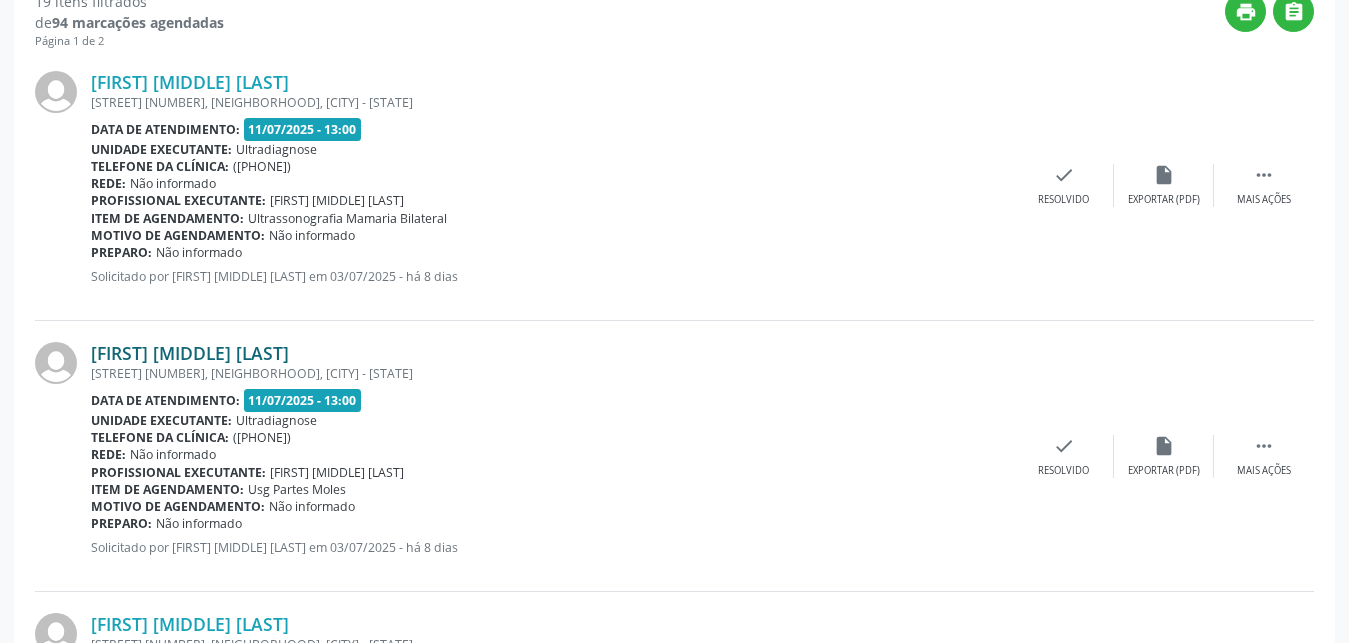 click on "[FIRST] [MIDDLE] [LAST]" at bounding box center (190, 353) 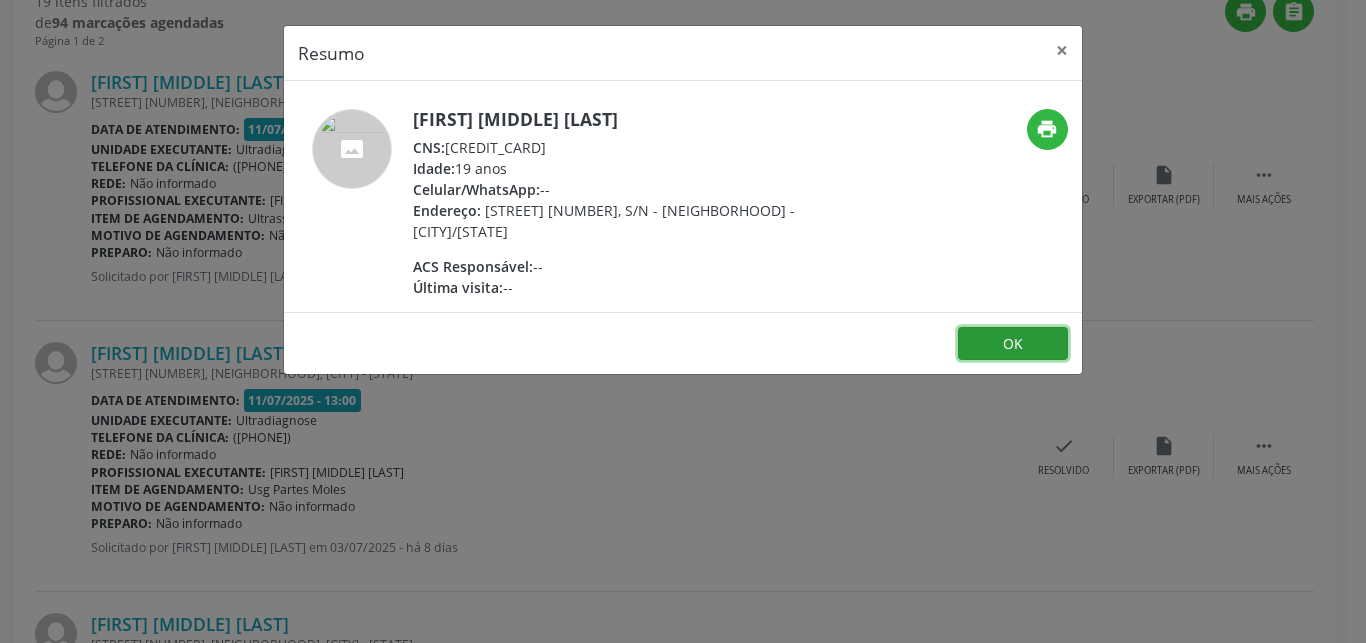 drag, startPoint x: 1002, startPoint y: 339, endPoint x: 991, endPoint y: 335, distance: 11.7046995 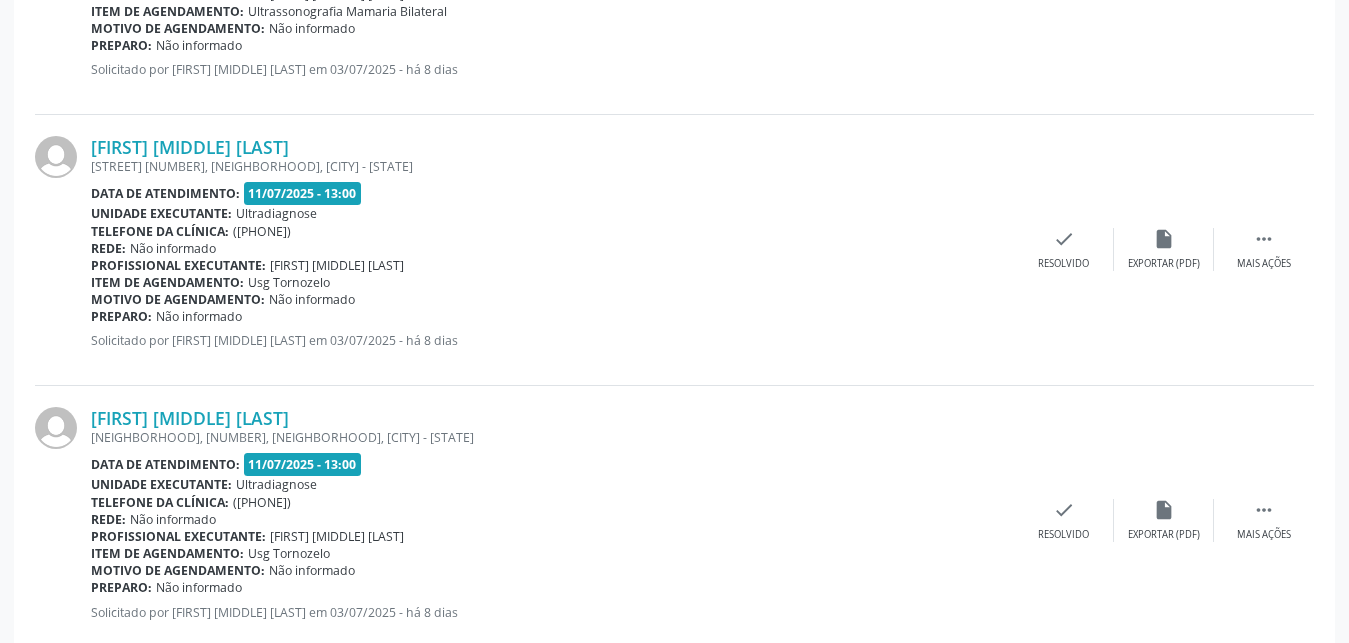 scroll, scrollTop: 1774, scrollLeft: 0, axis: vertical 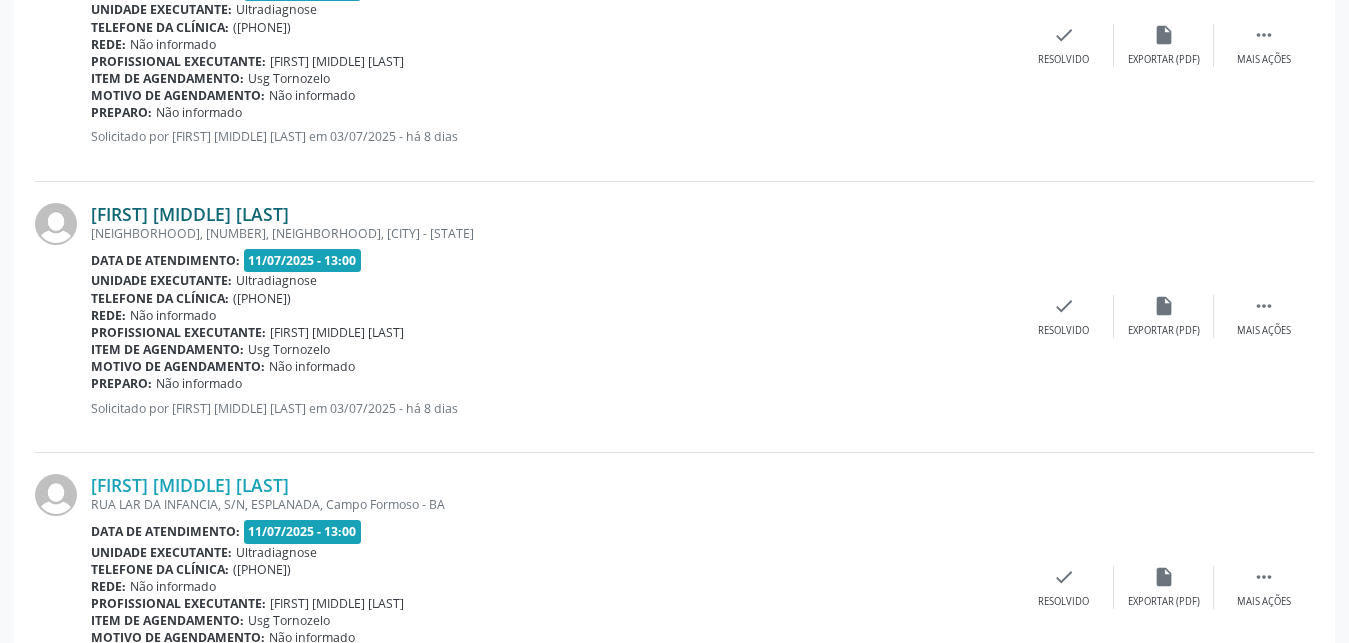 click on "[FIRST] [MIDDLE] [LAST]" at bounding box center [190, 214] 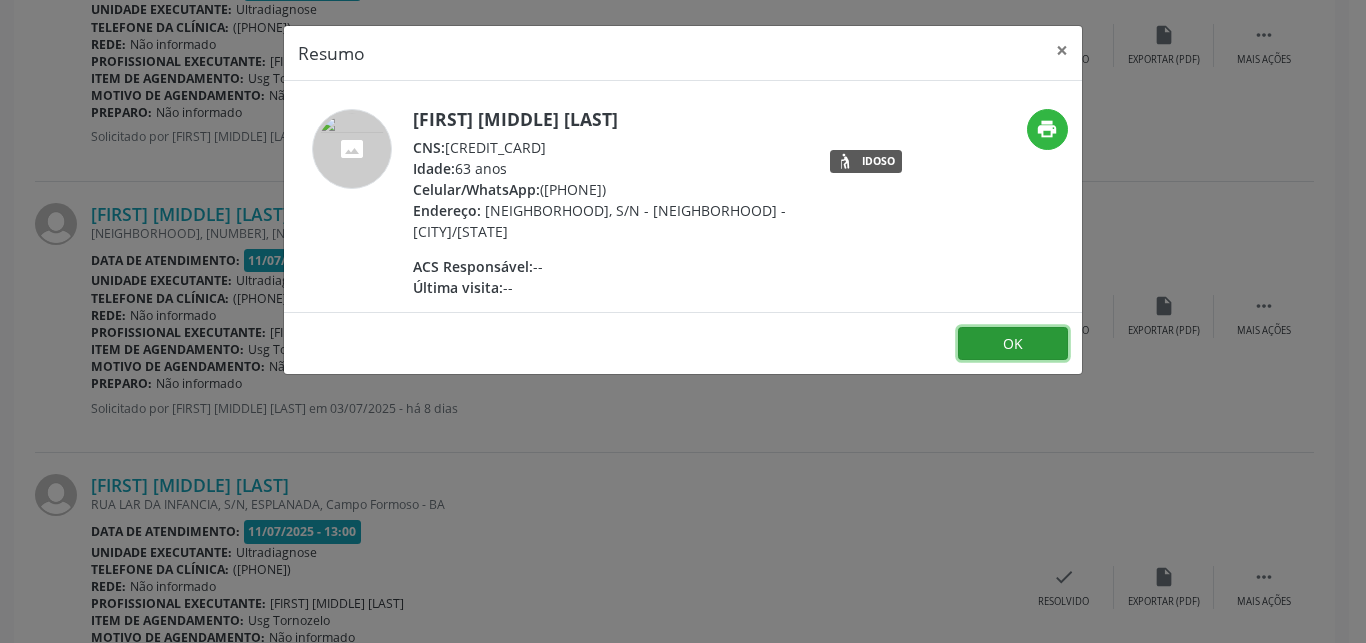 click on "OK" at bounding box center [1013, 344] 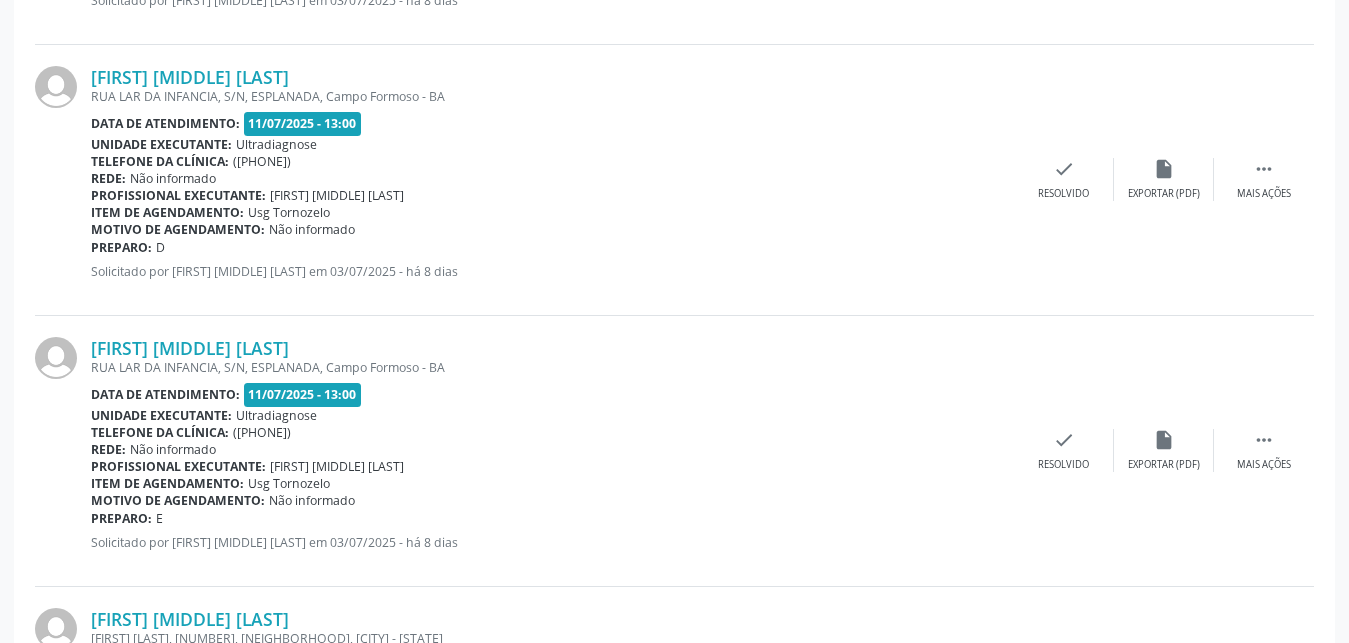 scroll, scrollTop: 2488, scrollLeft: 0, axis: vertical 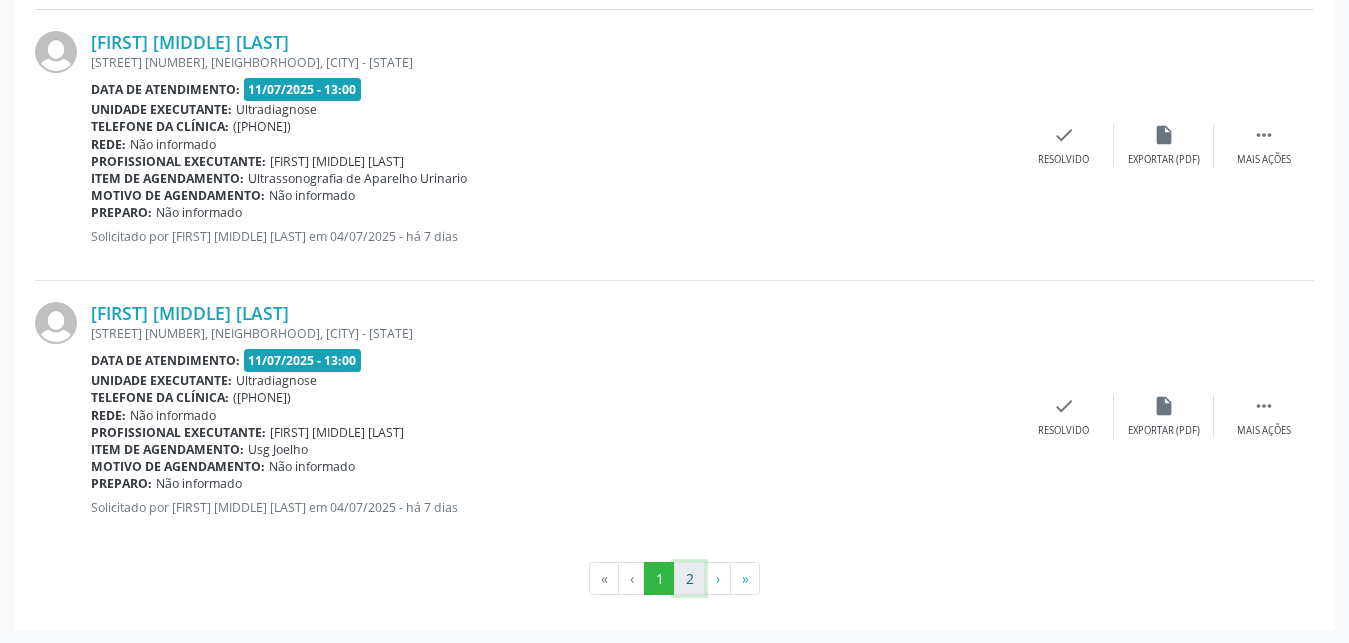 click on "2" at bounding box center [689, 579] 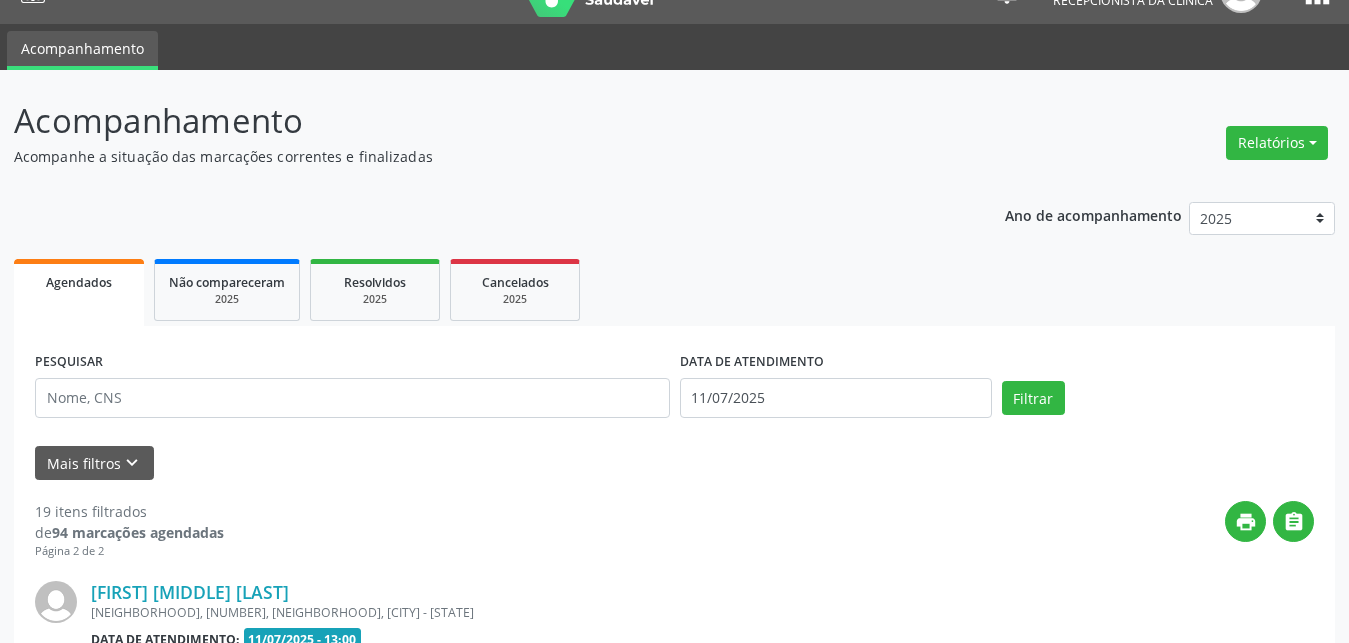 scroll, scrollTop: 550, scrollLeft: 0, axis: vertical 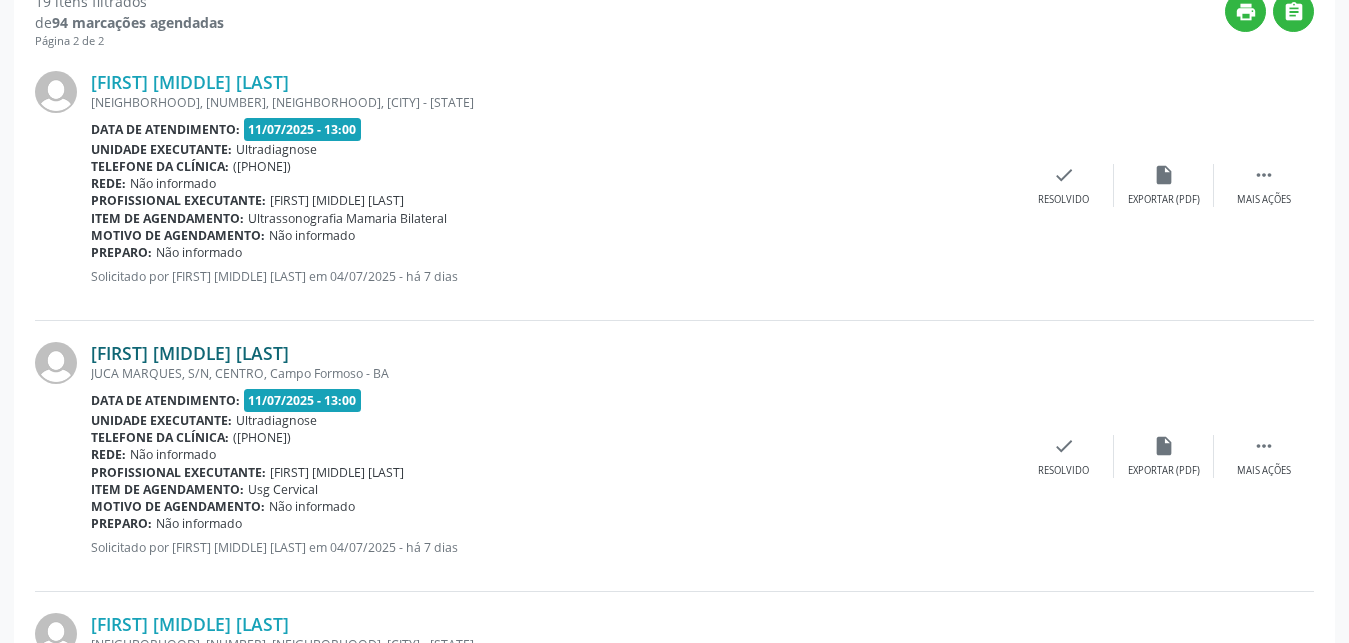 click on "[FIRST] [MIDDLE] [LAST]" at bounding box center (190, 353) 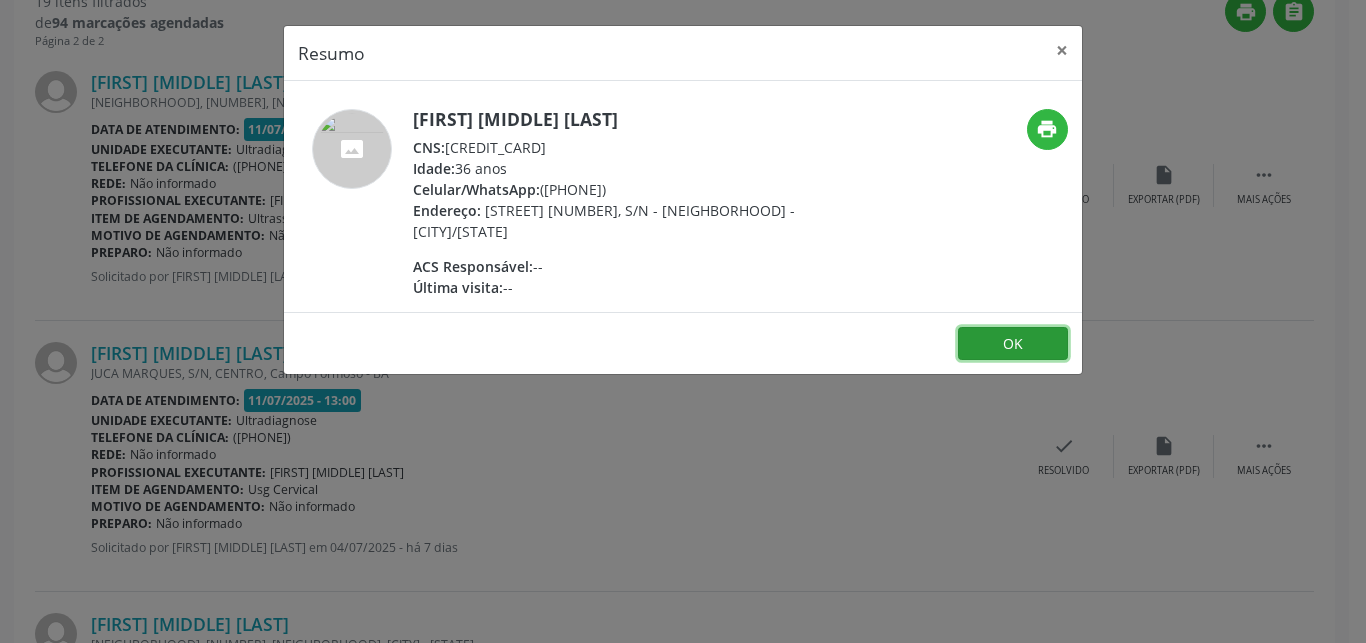 click on "OK" at bounding box center [1013, 344] 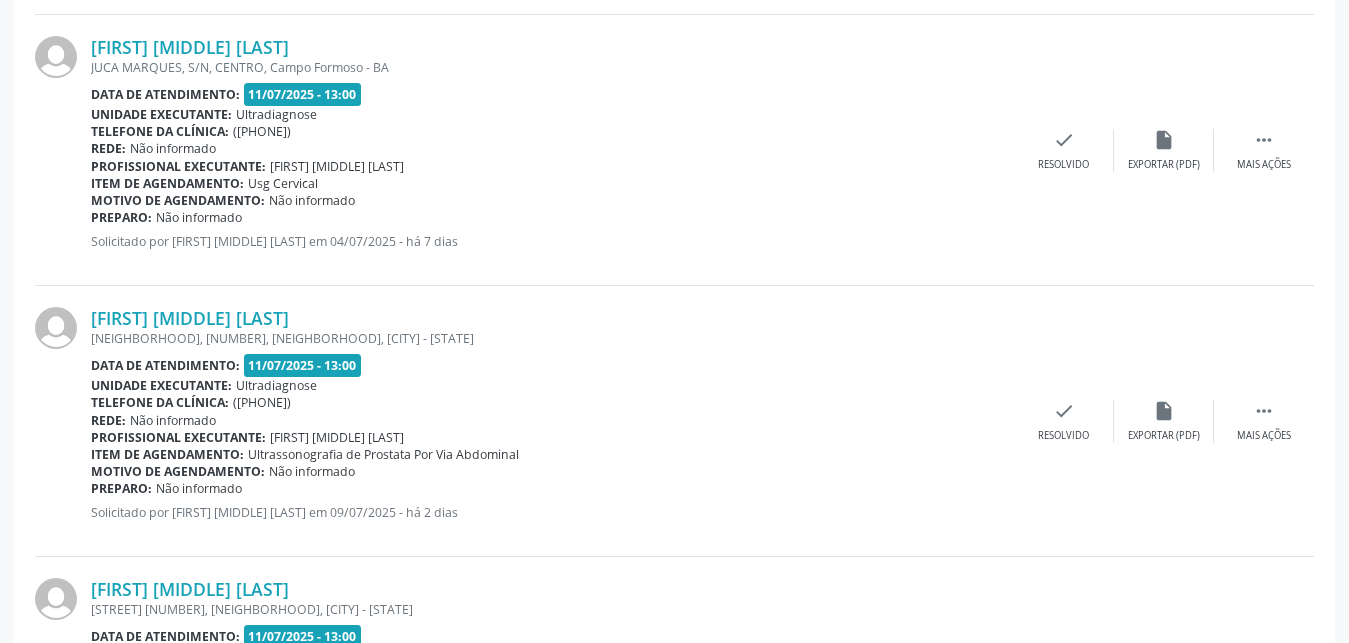 scroll, scrollTop: 1133, scrollLeft: 0, axis: vertical 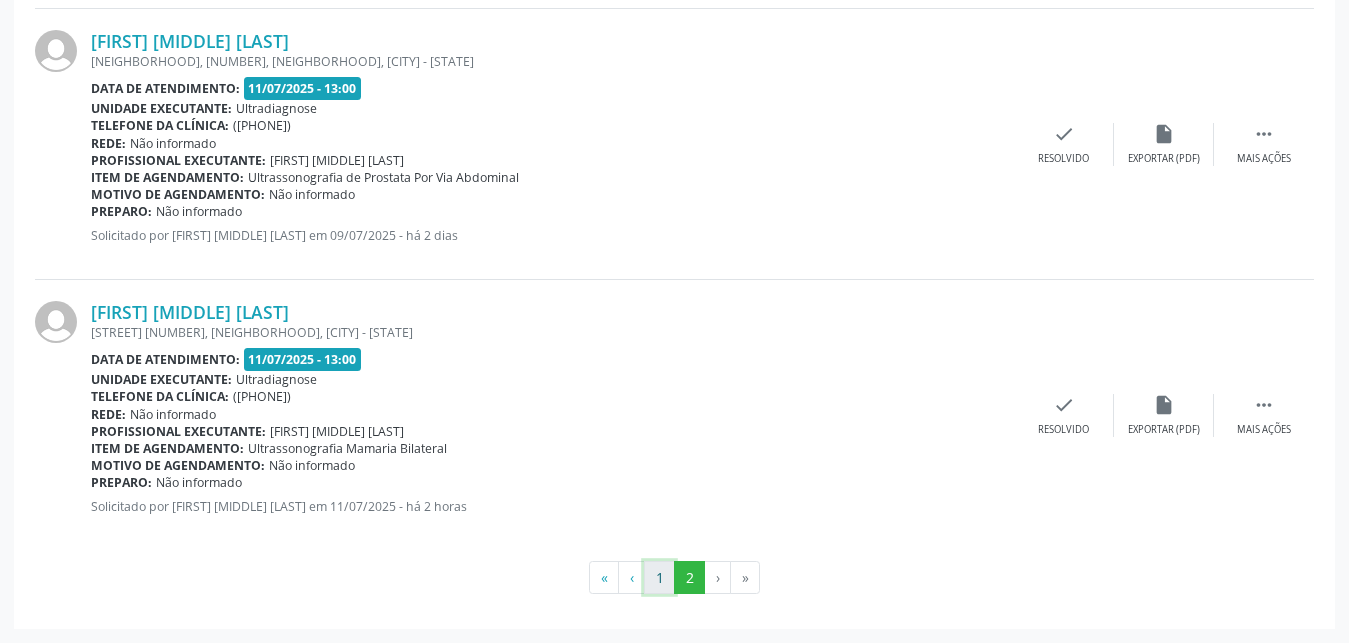 click on "1" at bounding box center [659, 578] 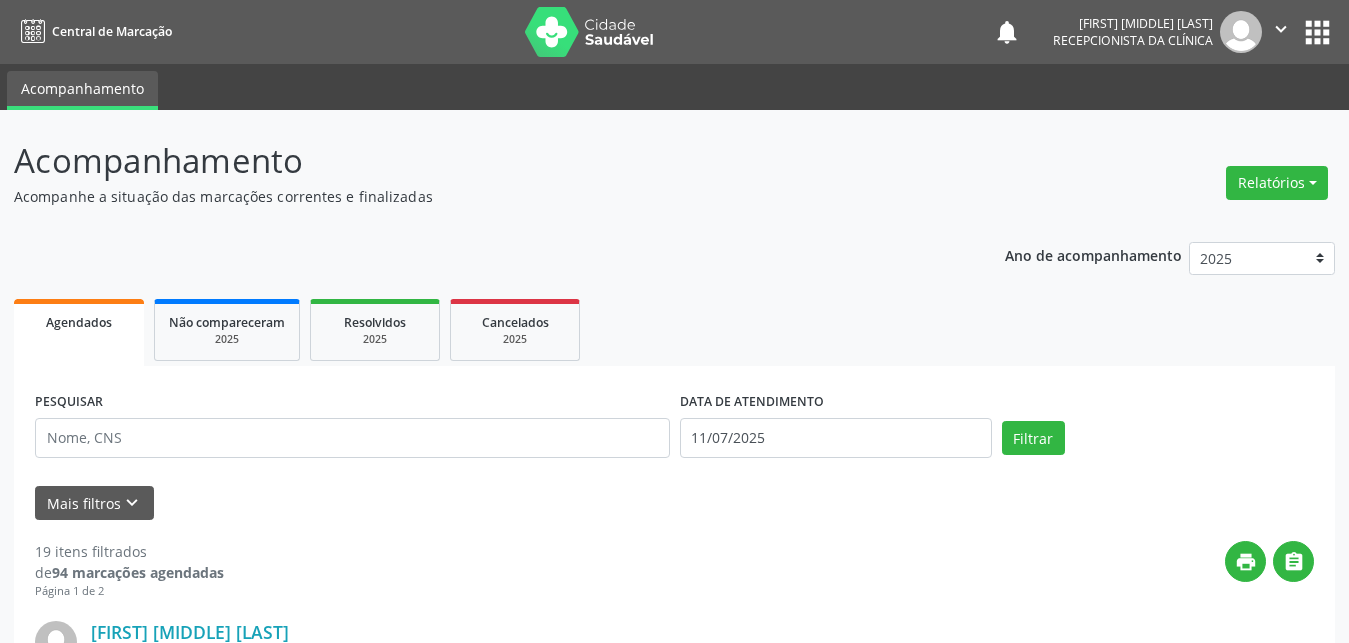 scroll, scrollTop: 102, scrollLeft: 0, axis: vertical 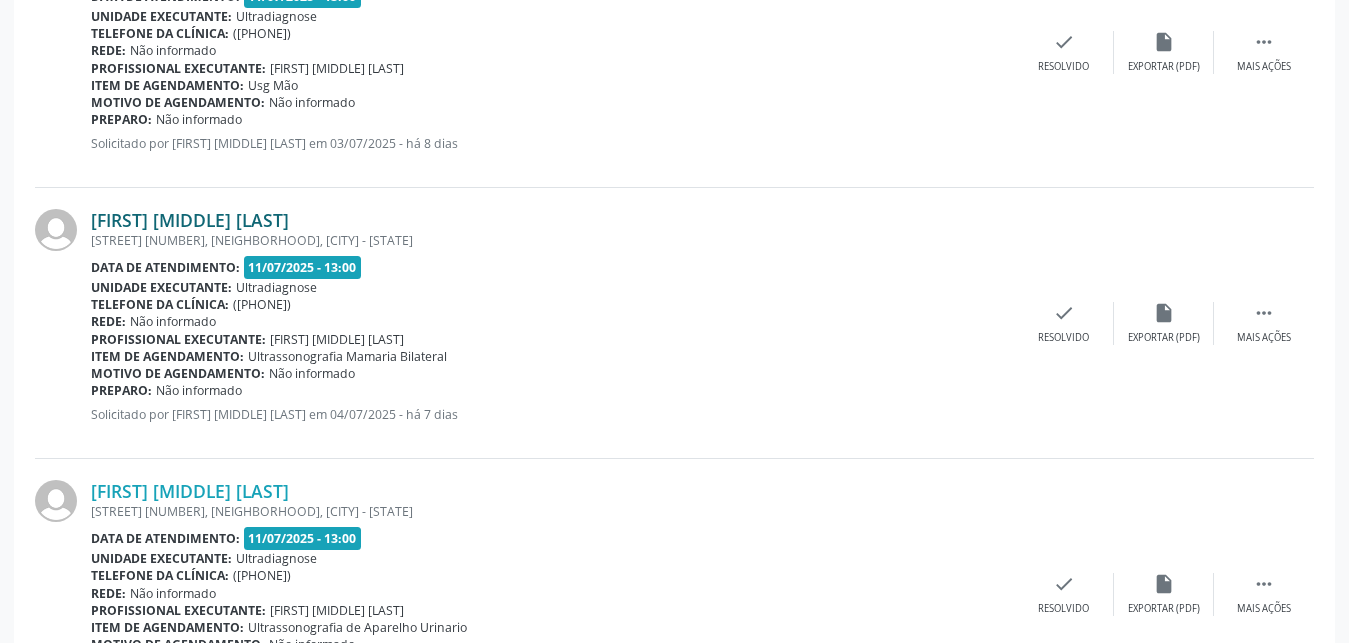 click on "[FIRST] [MIDDLE] [LAST]" at bounding box center (190, 220) 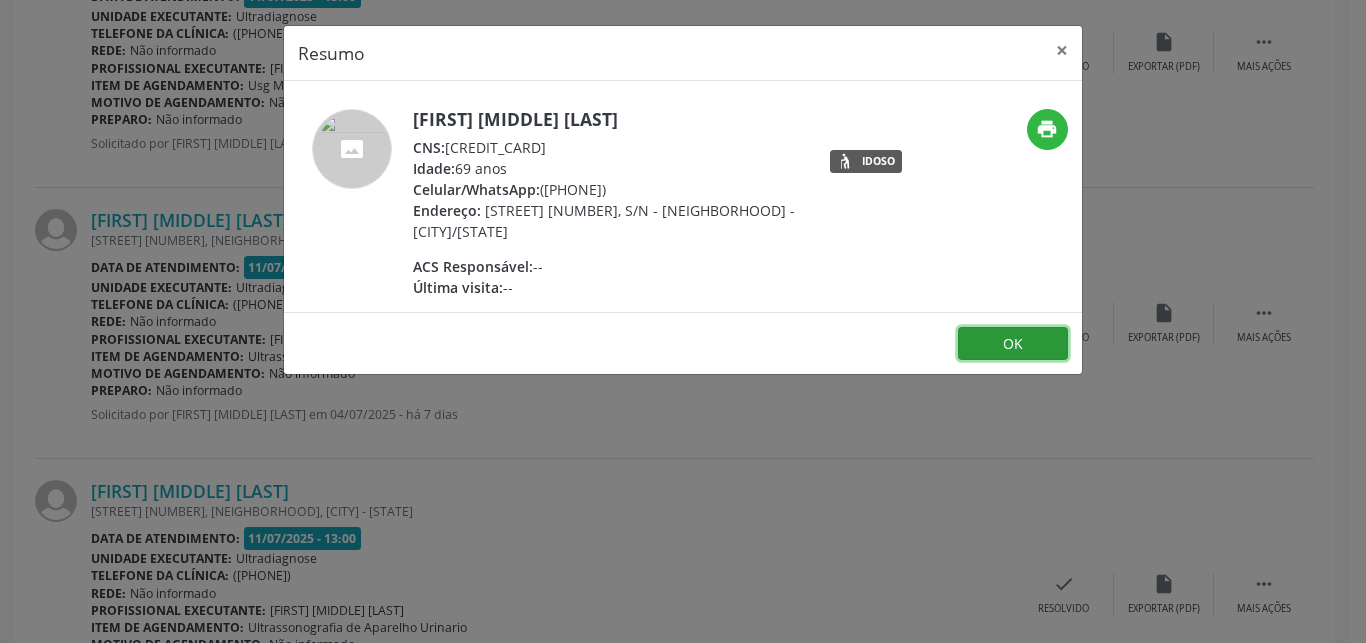 click on "OK" at bounding box center [1013, 344] 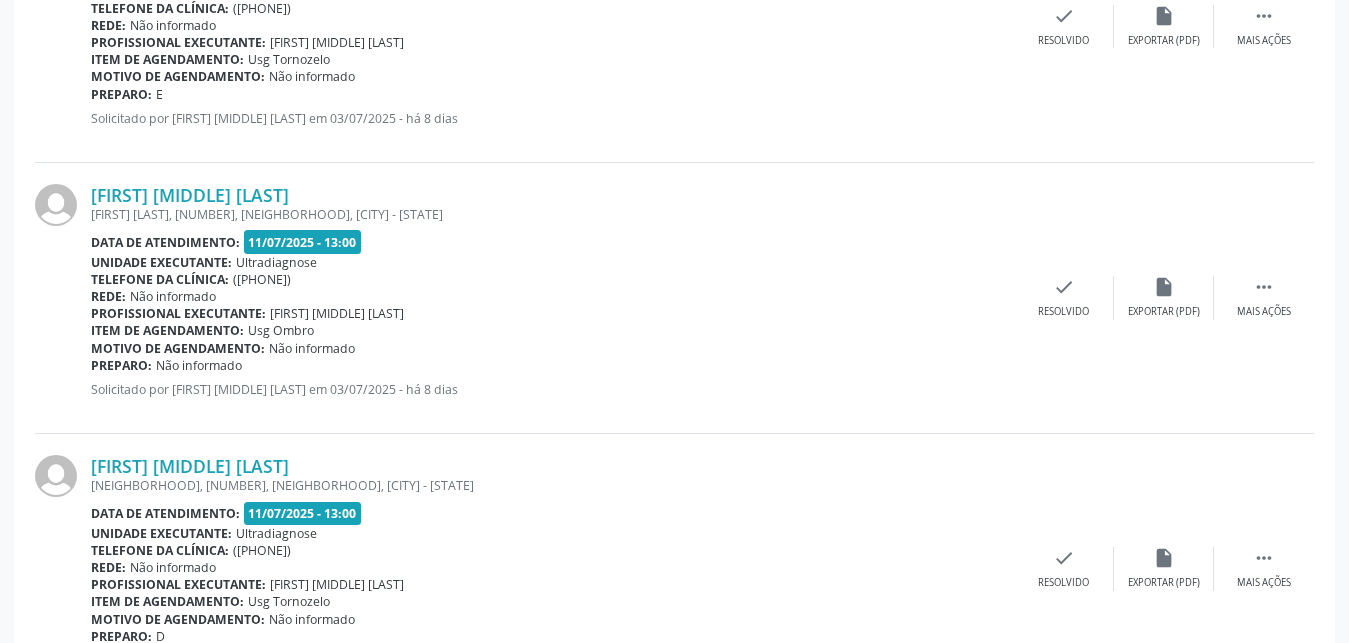 scroll, scrollTop: 2575, scrollLeft: 0, axis: vertical 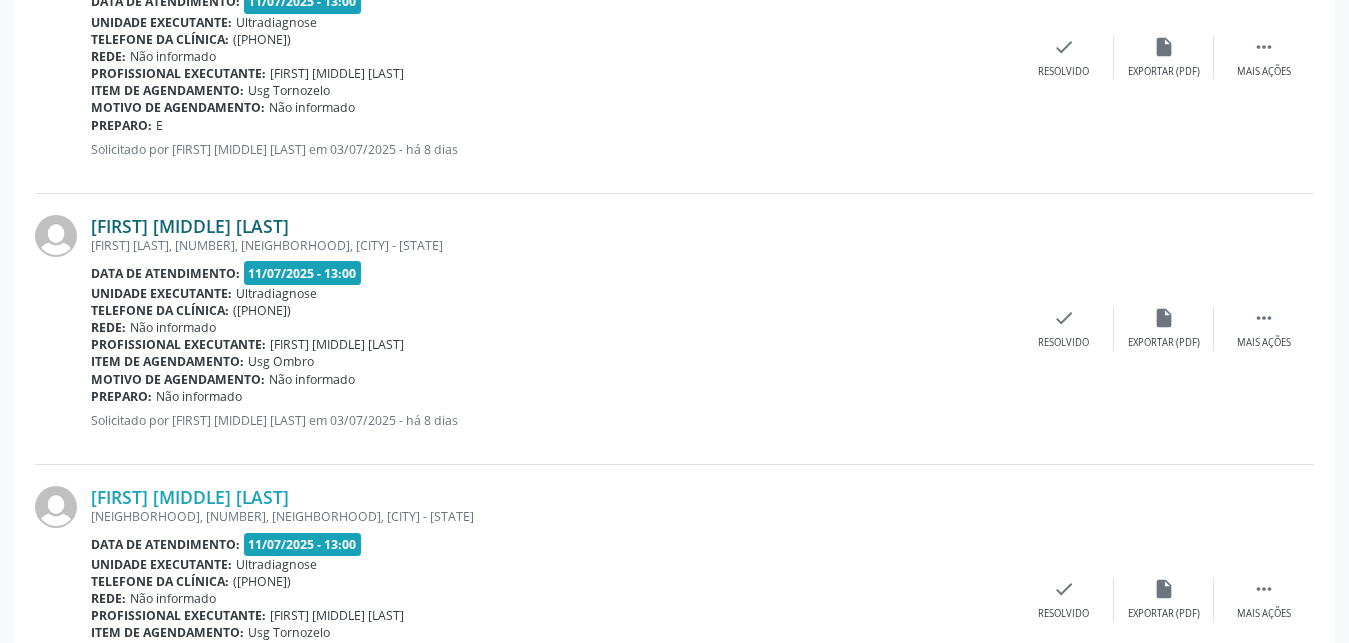 click on "[FIRST] [MIDDLE] [LAST]" at bounding box center [190, 226] 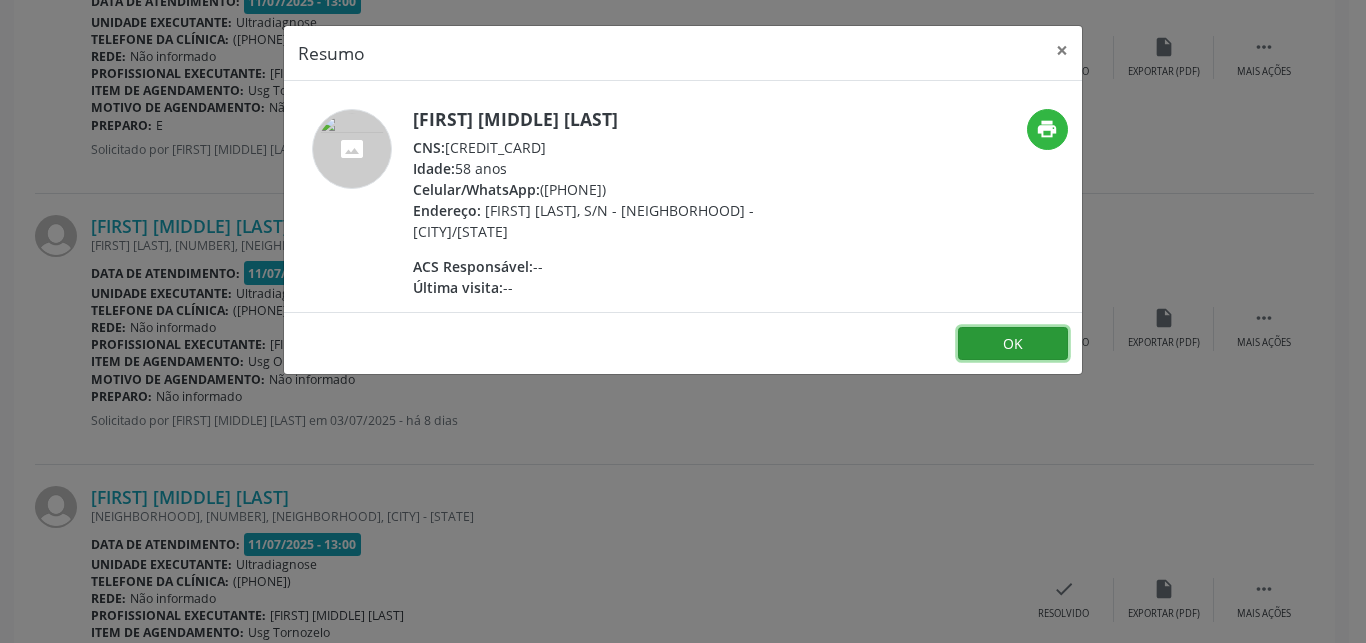 click on "OK" at bounding box center (1013, 344) 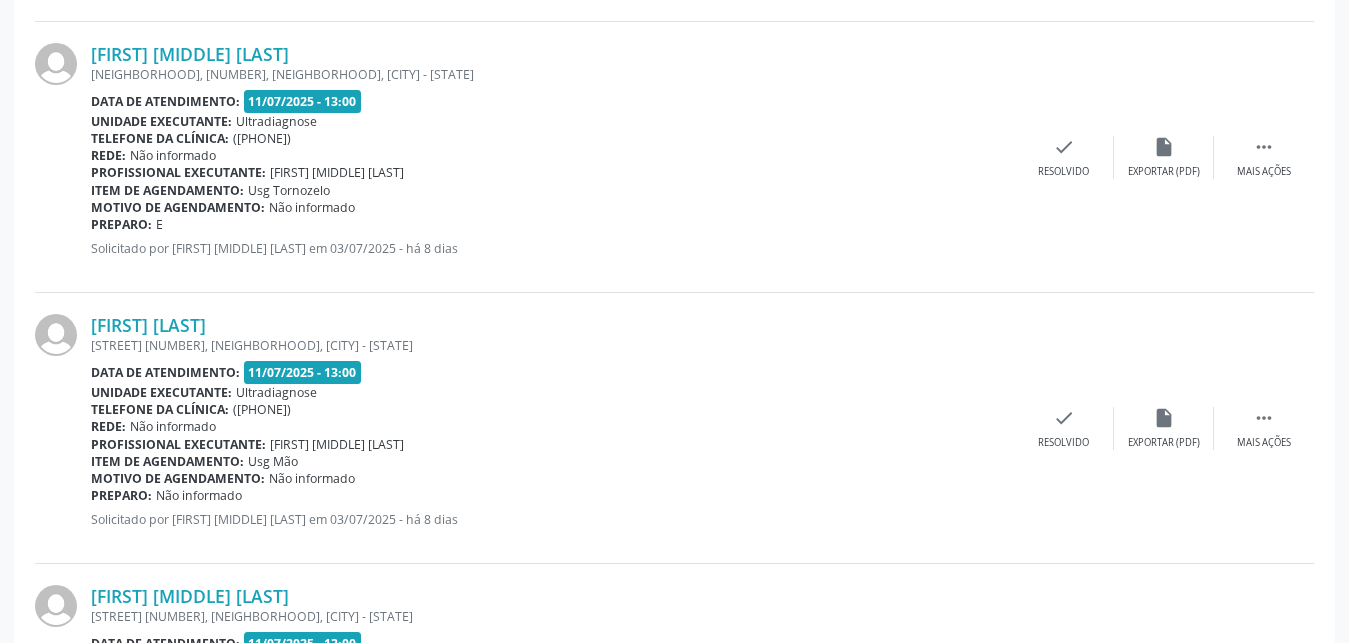 scroll, scrollTop: 3391, scrollLeft: 0, axis: vertical 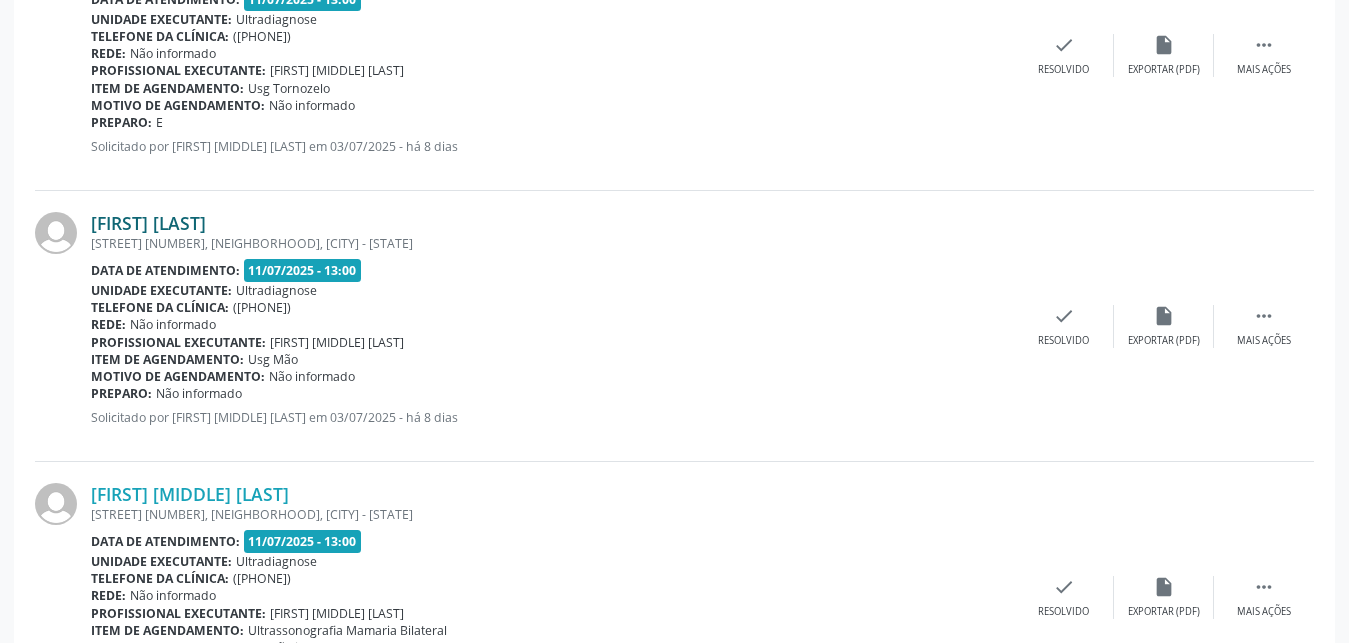 click on "[FIRST] [LAST]" at bounding box center [148, 223] 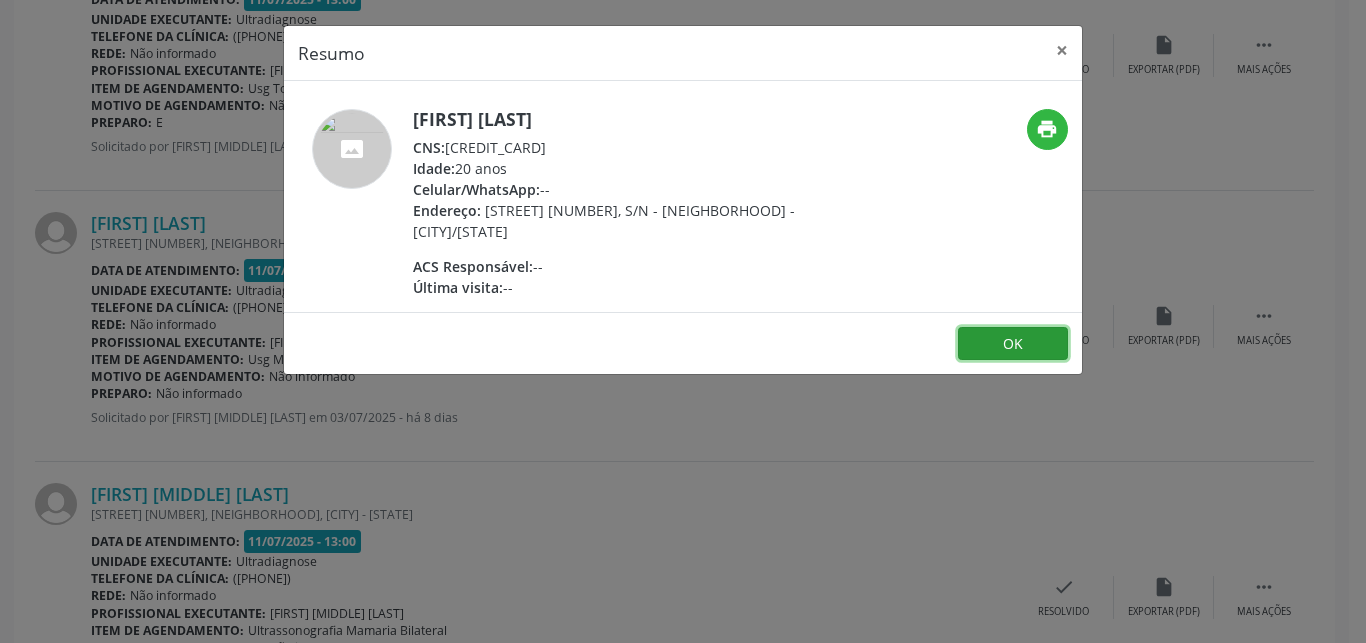 click on "OK" at bounding box center [1013, 344] 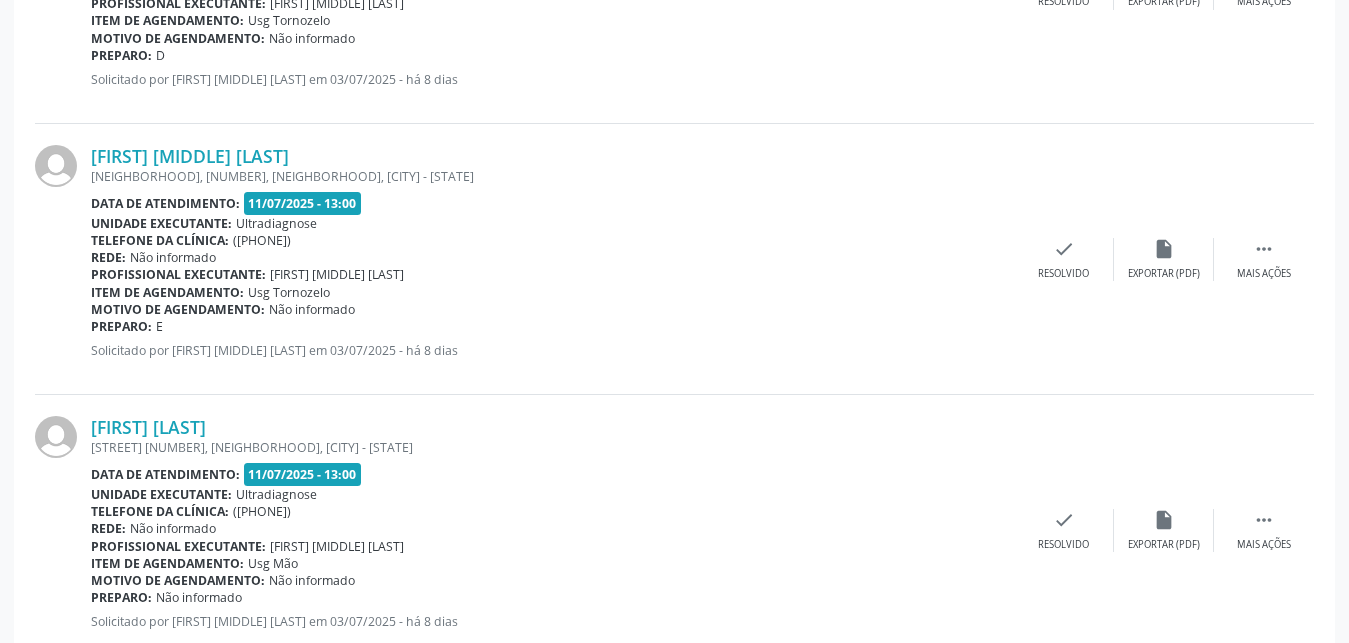 scroll, scrollTop: 3085, scrollLeft: 0, axis: vertical 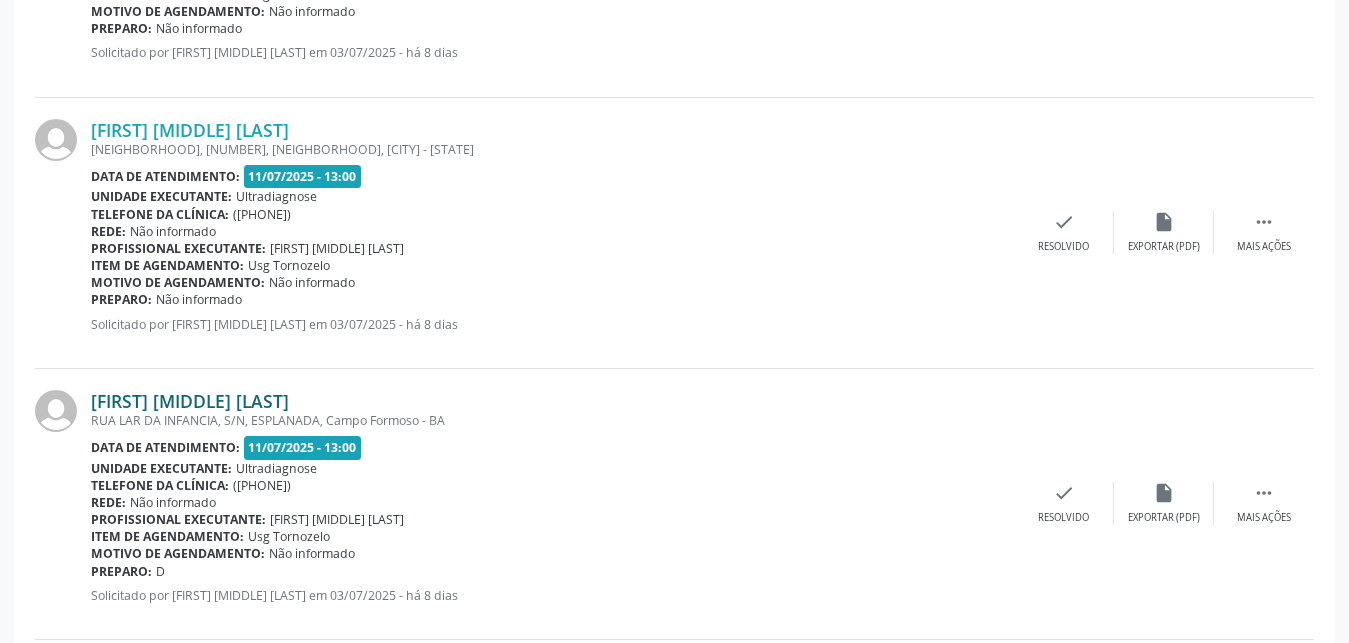 click on "[FIRST] [MIDDLE] [LAST]" at bounding box center (190, 401) 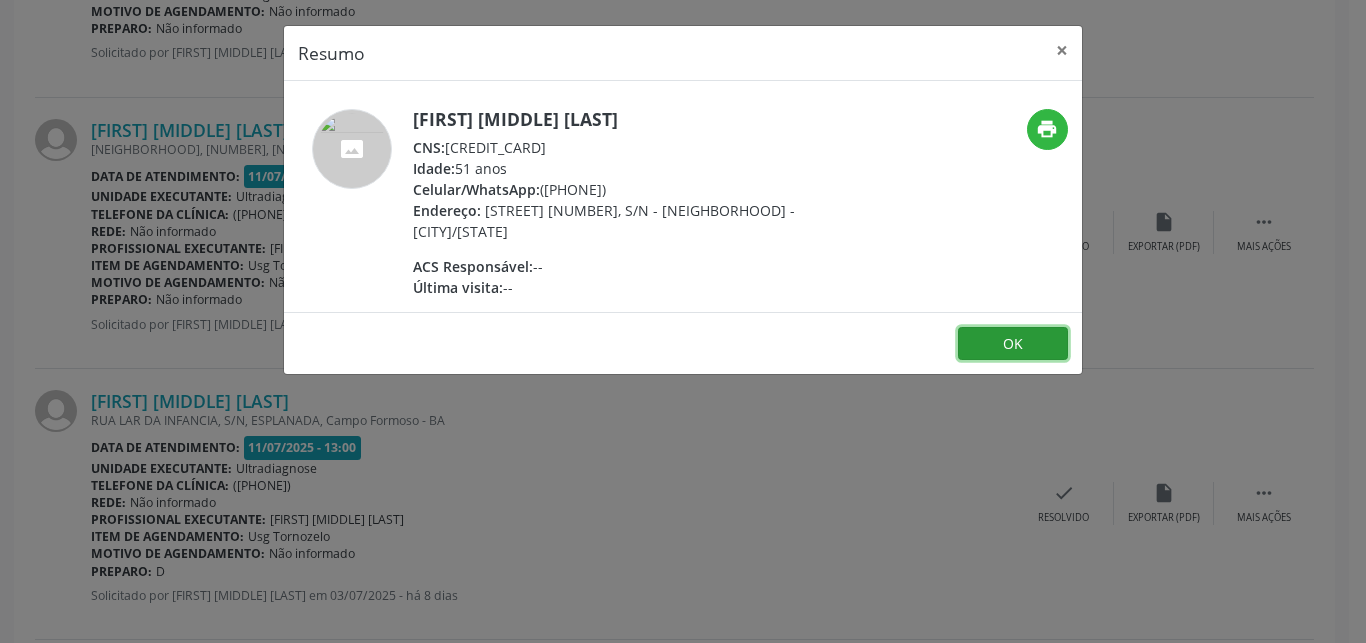 click on "OK" at bounding box center [1013, 344] 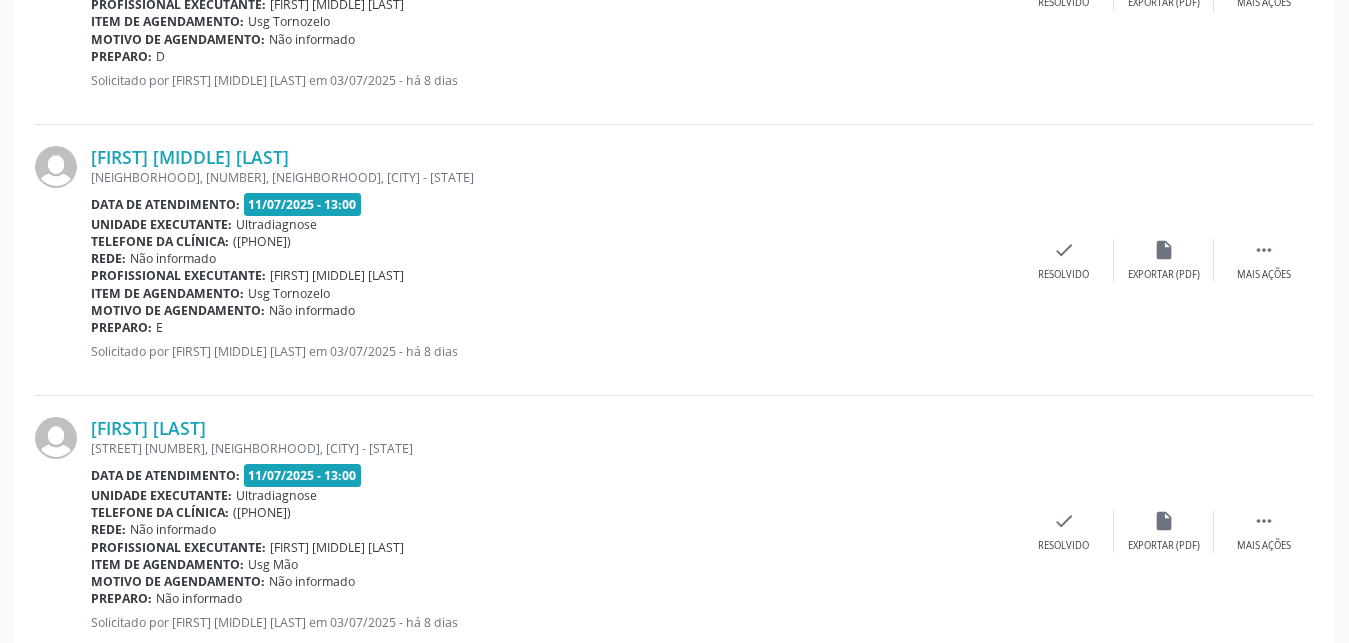 scroll, scrollTop: 4114, scrollLeft: 0, axis: vertical 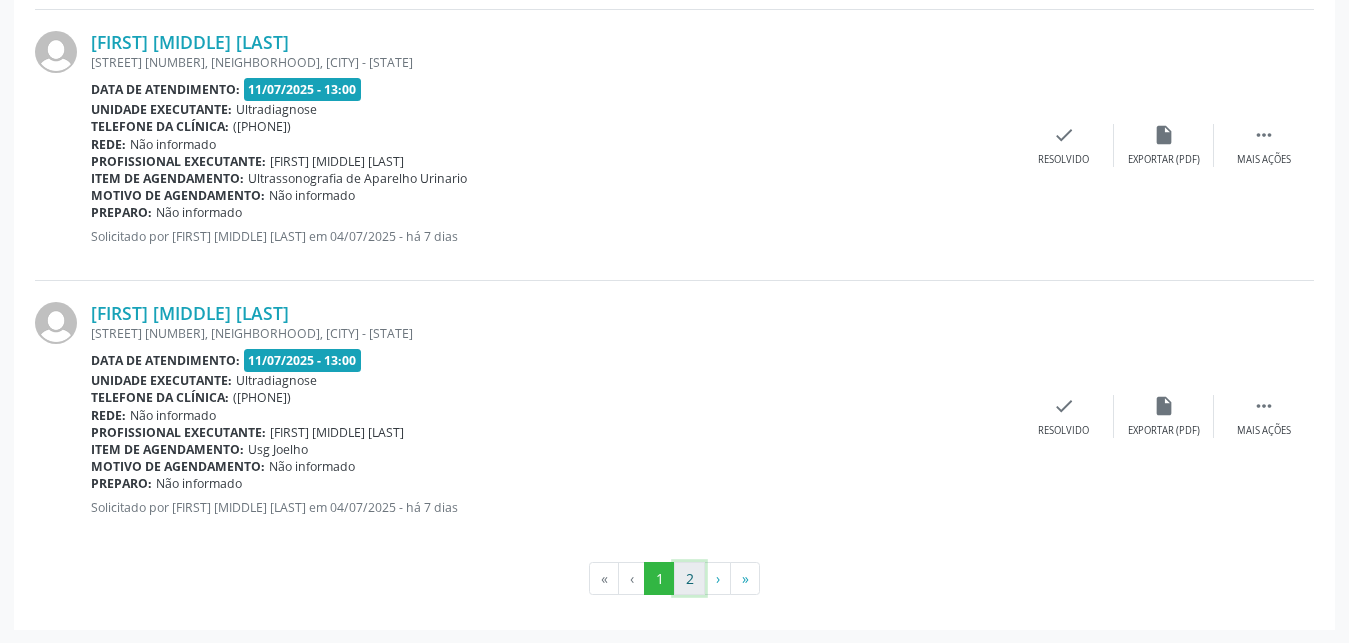 click on "2" at bounding box center [689, 579] 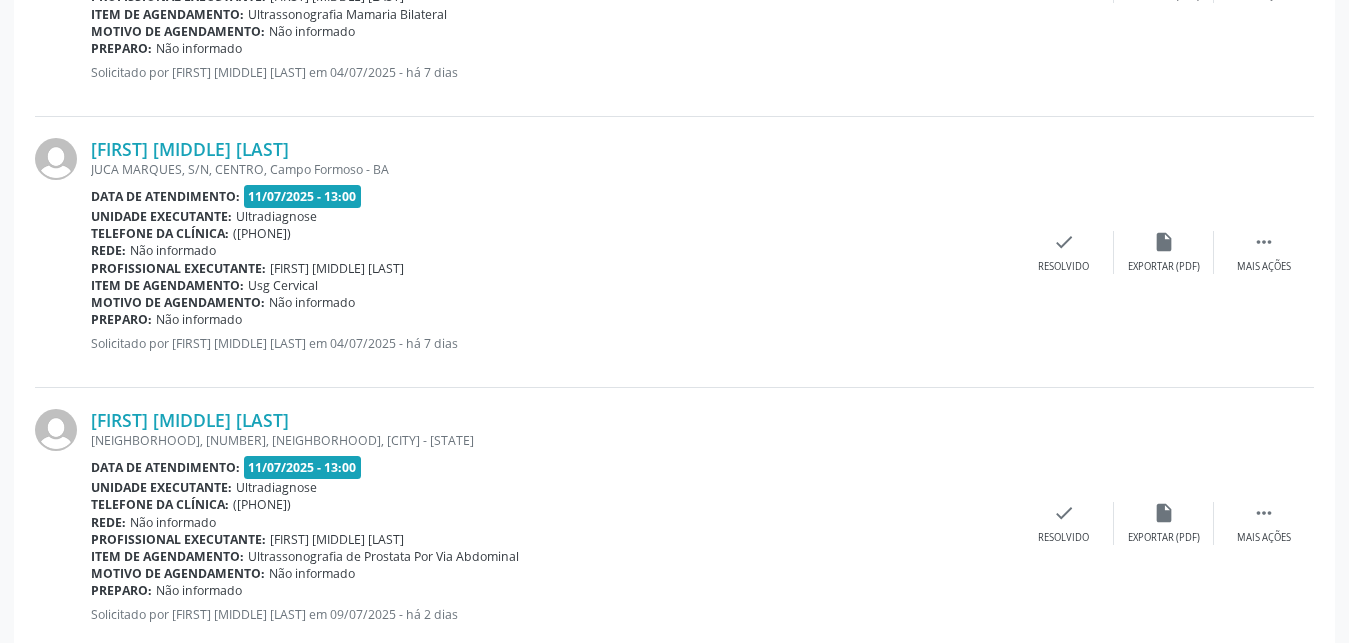scroll, scrollTop: 856, scrollLeft: 0, axis: vertical 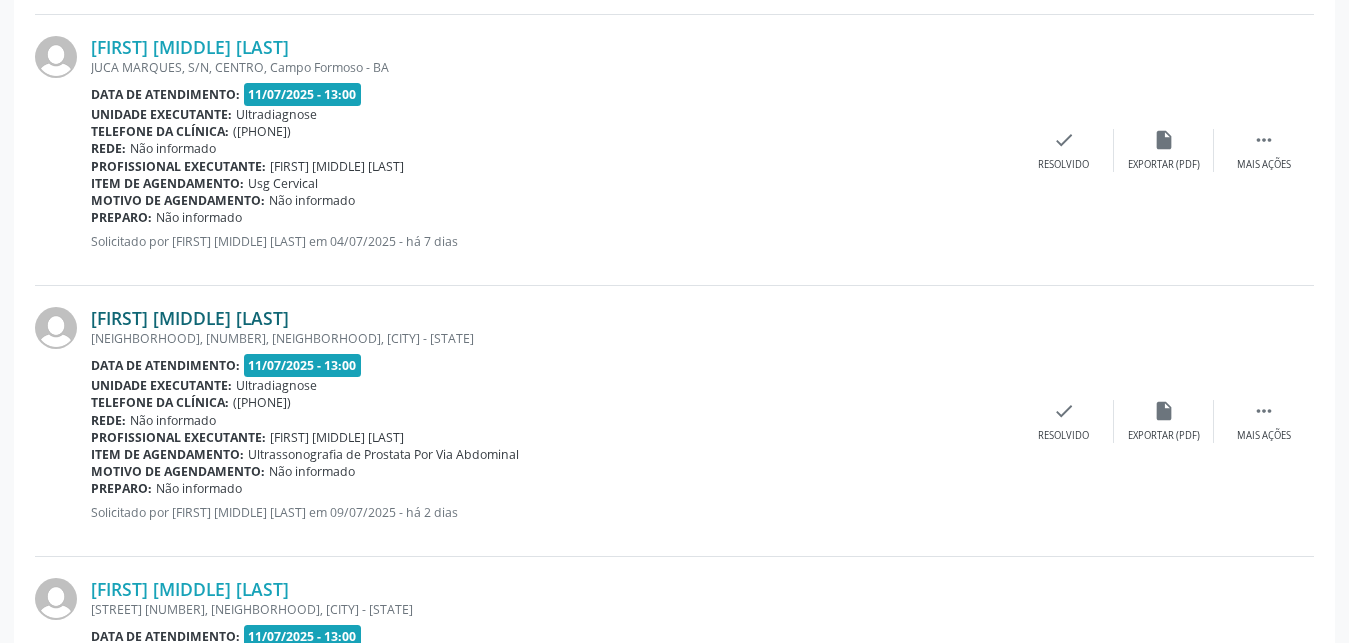 click on "[FIRST] [MIDDLE] [LAST]" at bounding box center [190, 318] 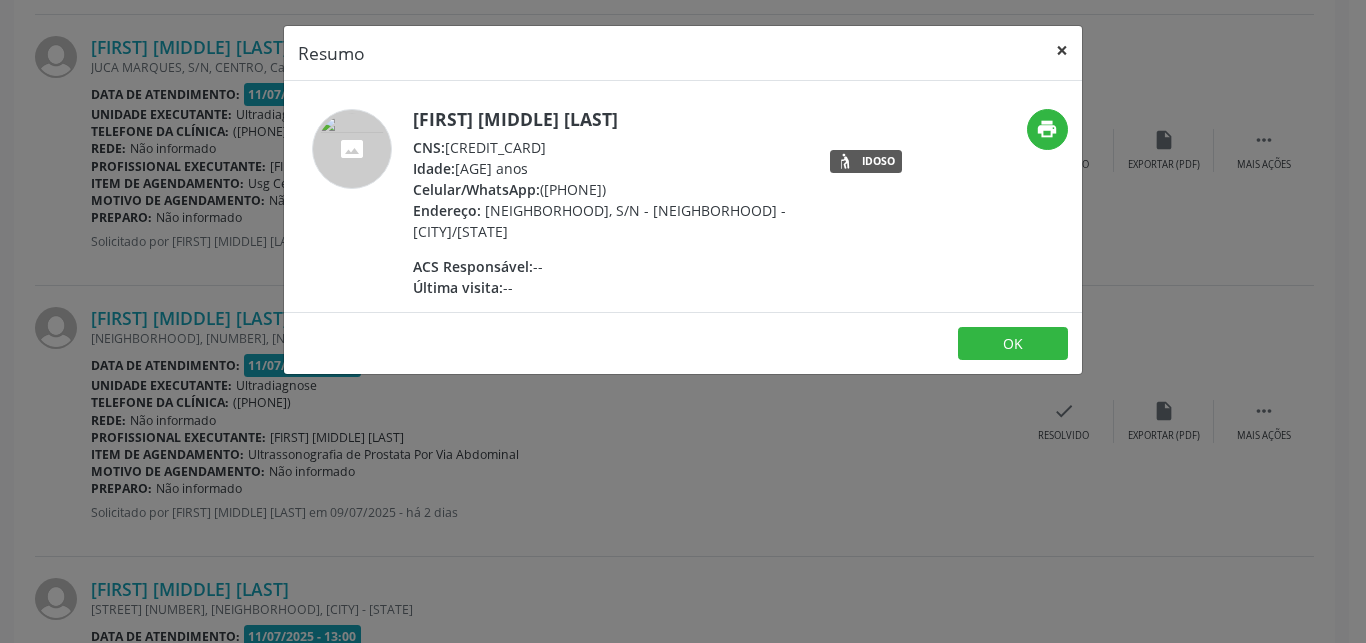 click on "×" at bounding box center (1062, 50) 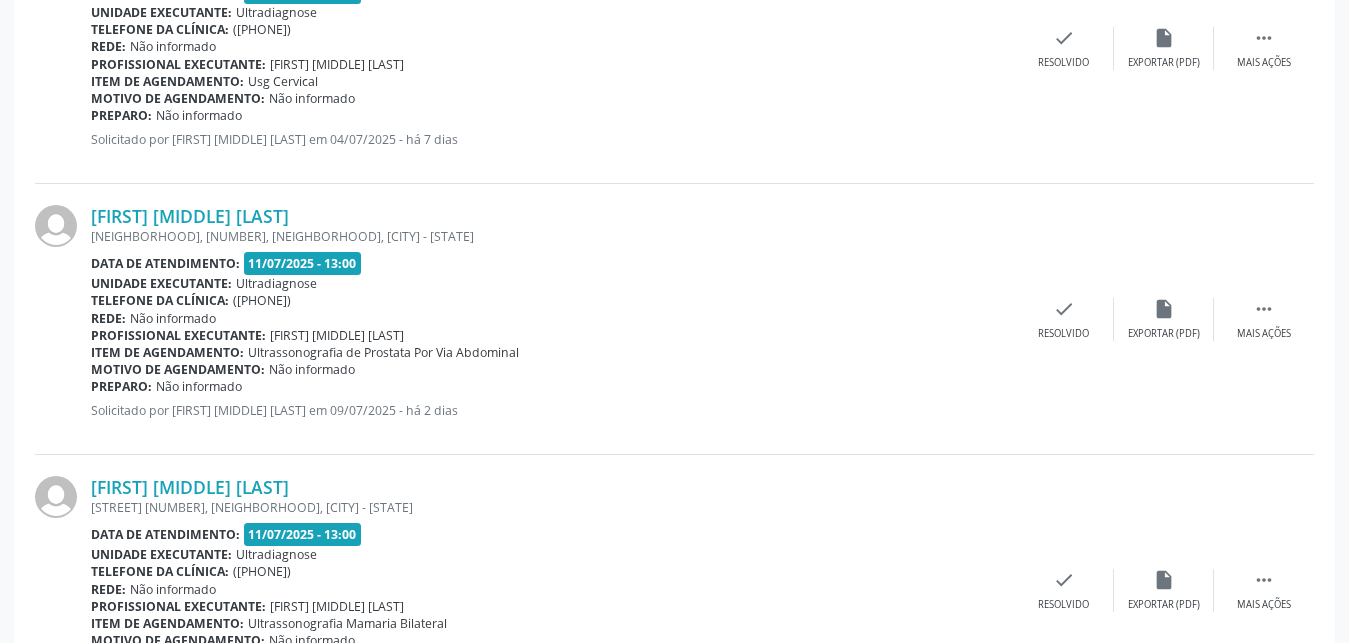 scroll, scrollTop: 1133, scrollLeft: 0, axis: vertical 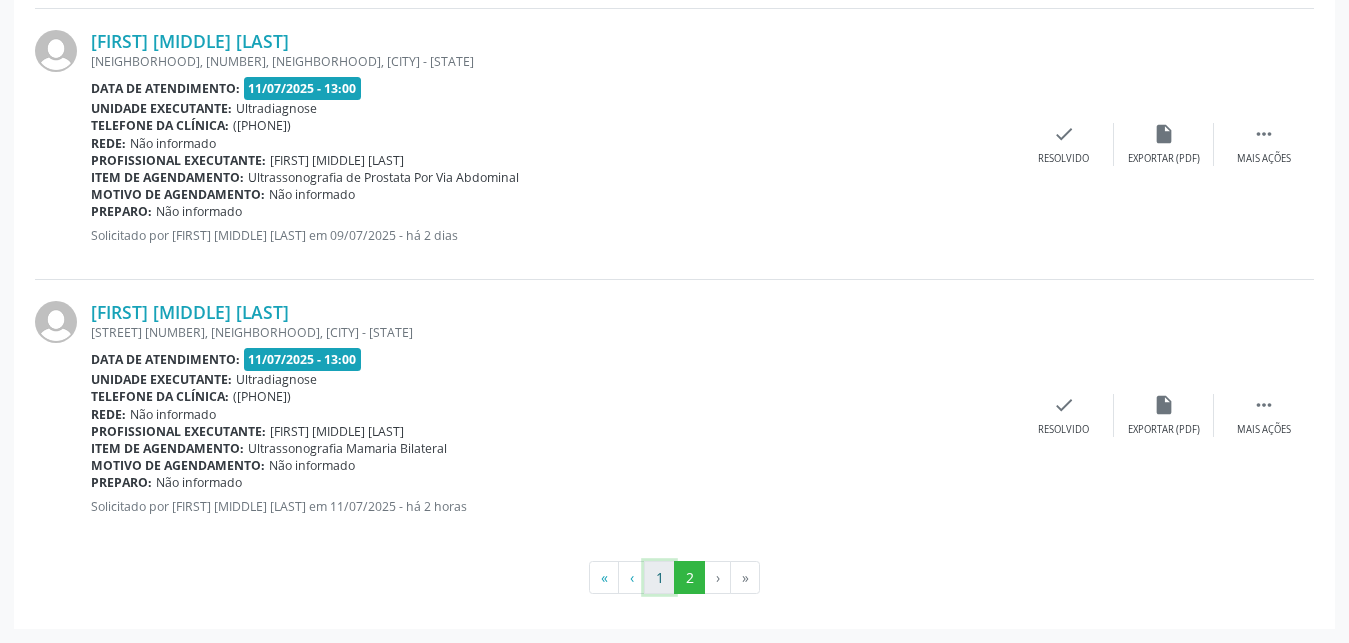 click on "1" at bounding box center (659, 578) 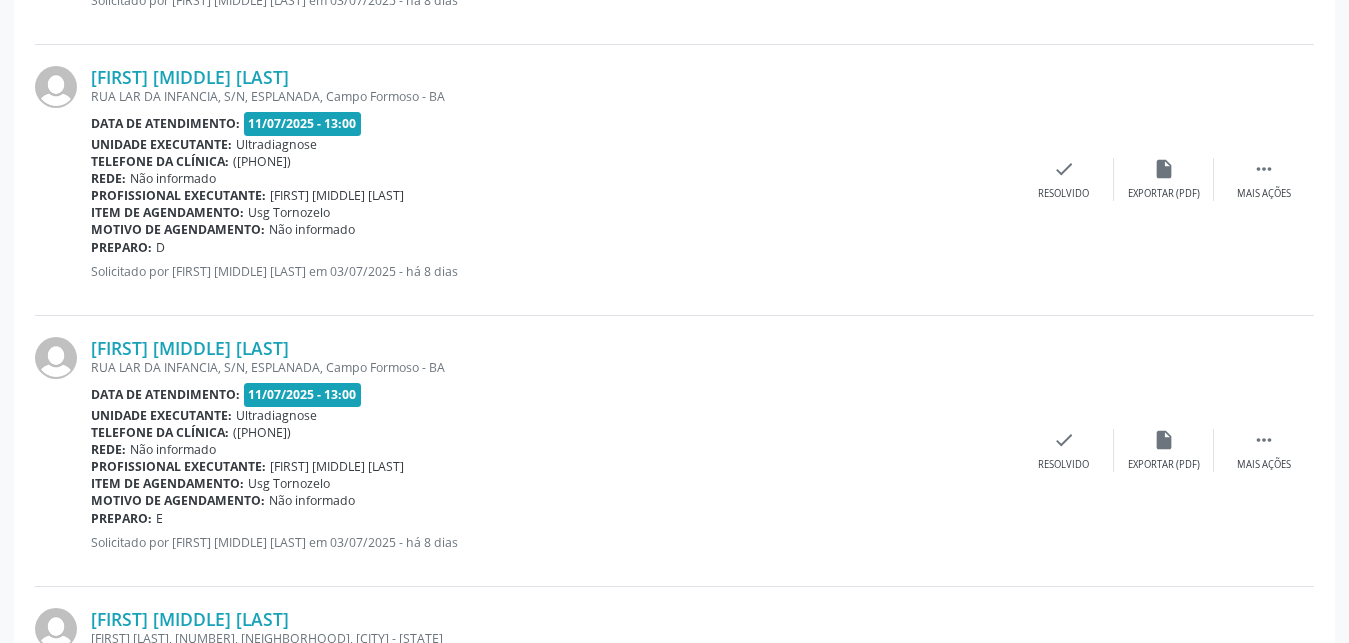 scroll, scrollTop: 2284, scrollLeft: 0, axis: vertical 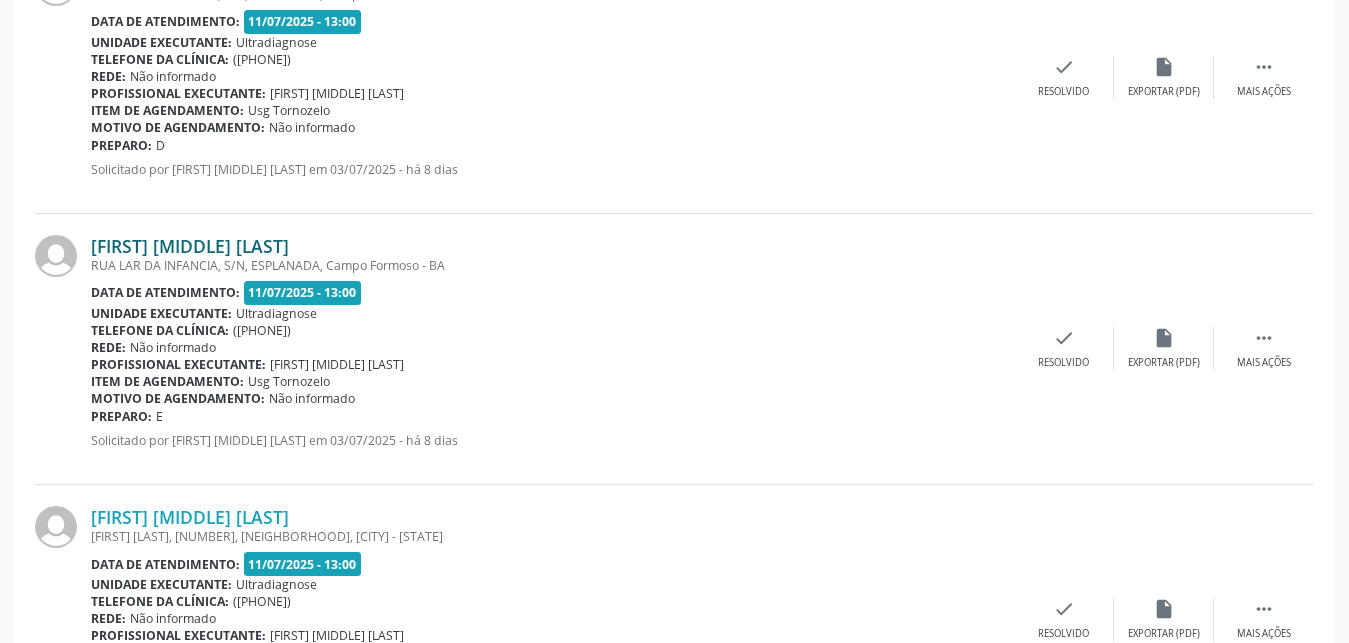 click on "[FIRST] [MIDDLE] [LAST]" at bounding box center [190, 246] 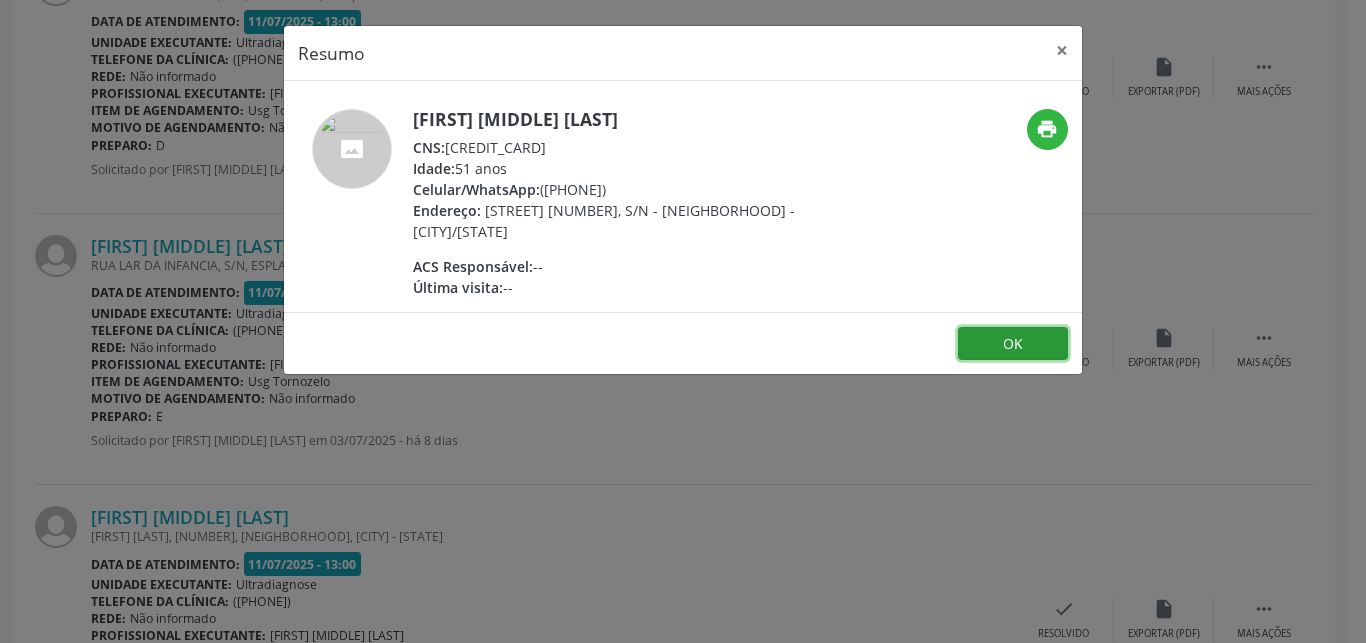 click on "OK" at bounding box center [1013, 344] 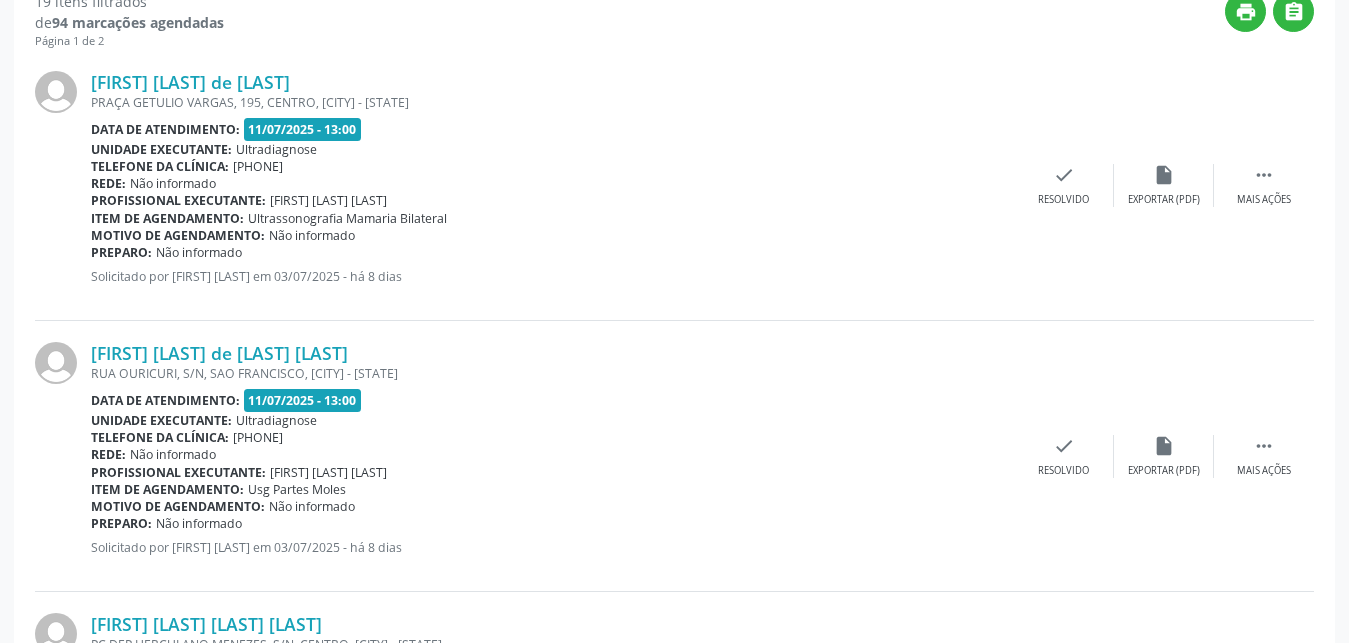 scroll, scrollTop: 754, scrollLeft: 0, axis: vertical 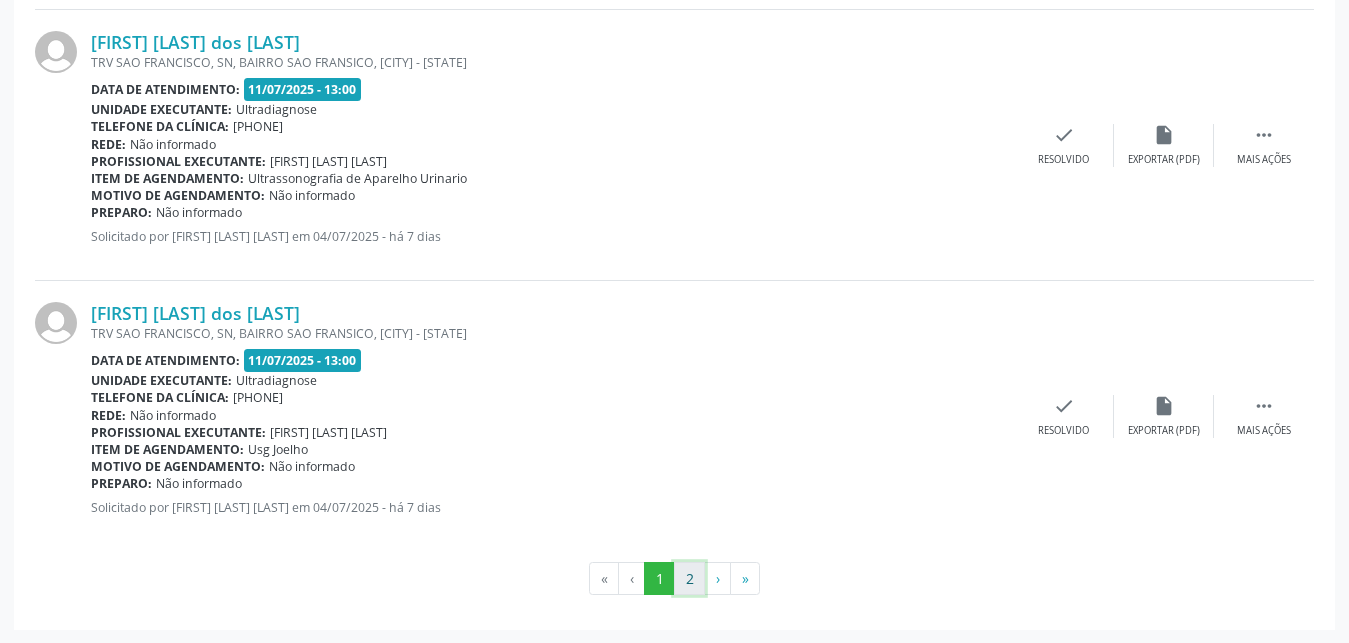 click on "2" at bounding box center (689, 579) 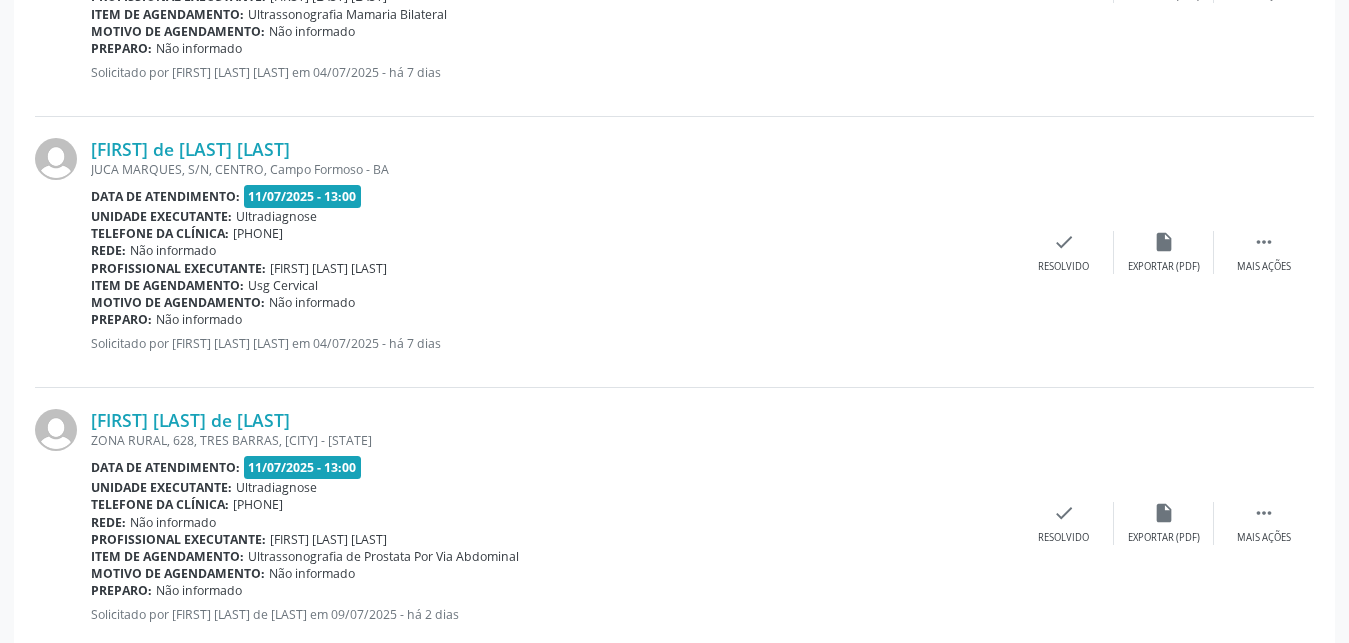 scroll, scrollTop: 856, scrollLeft: 0, axis: vertical 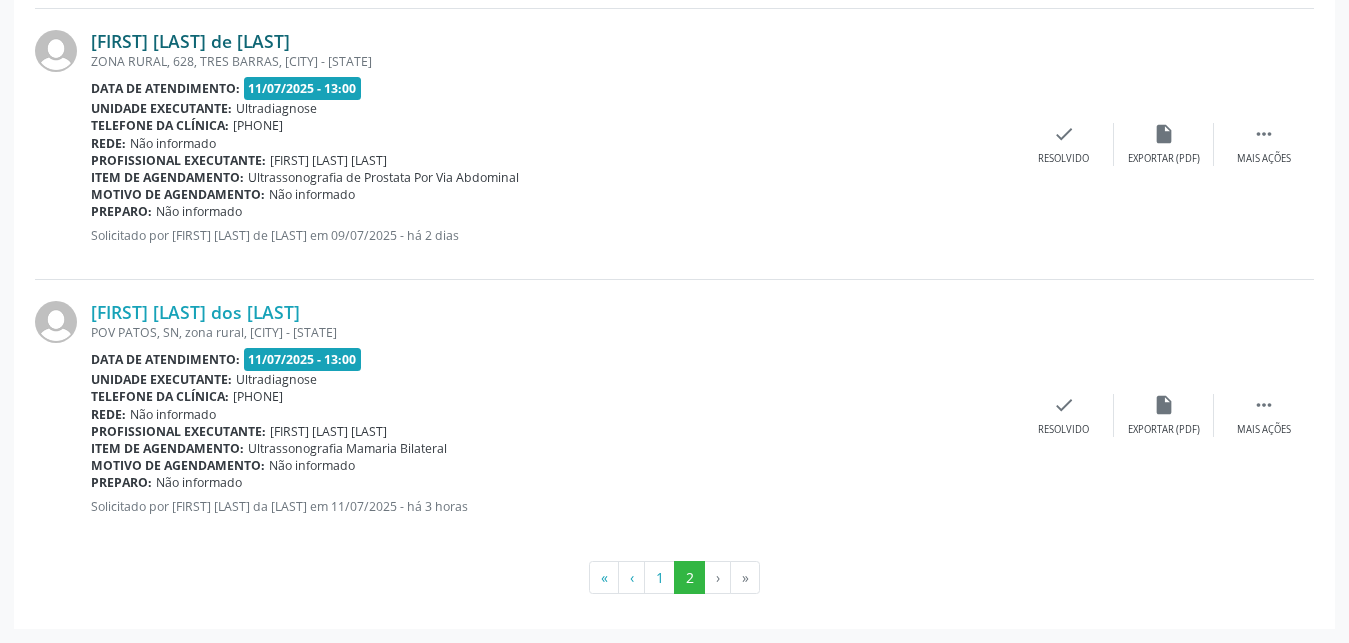 click on "[FIRST] [MIDDLE] [LAST]" at bounding box center (190, 41) 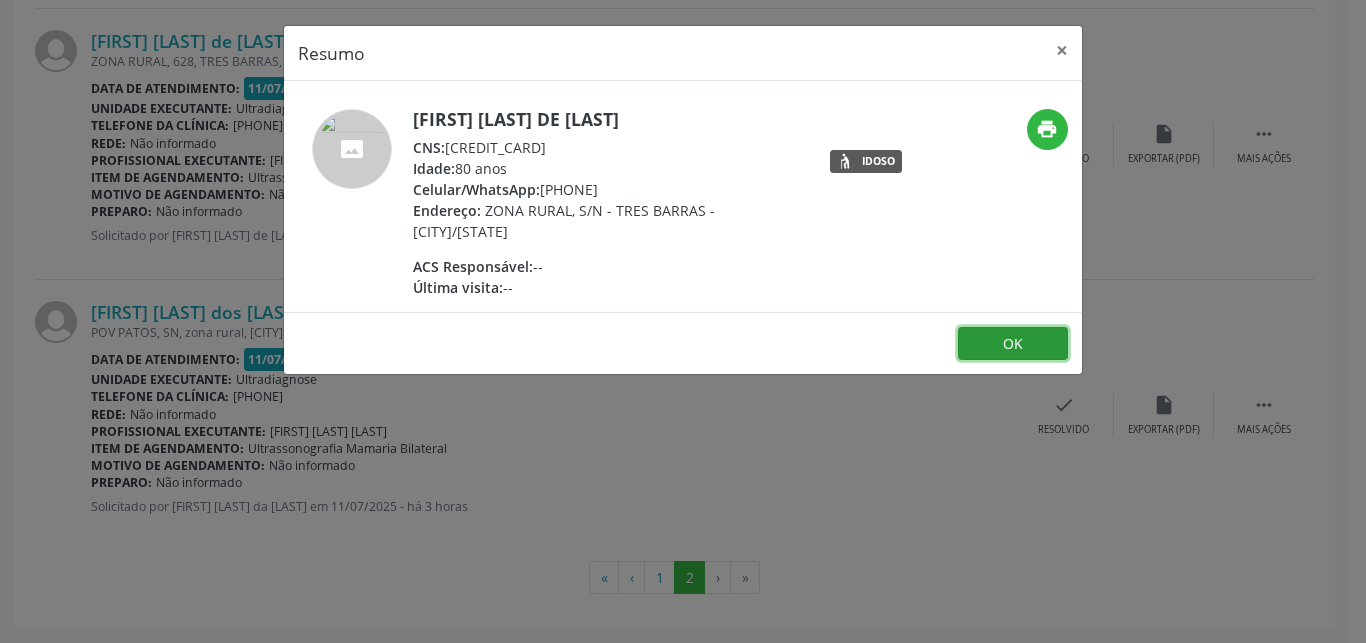 click on "OK" at bounding box center [1013, 344] 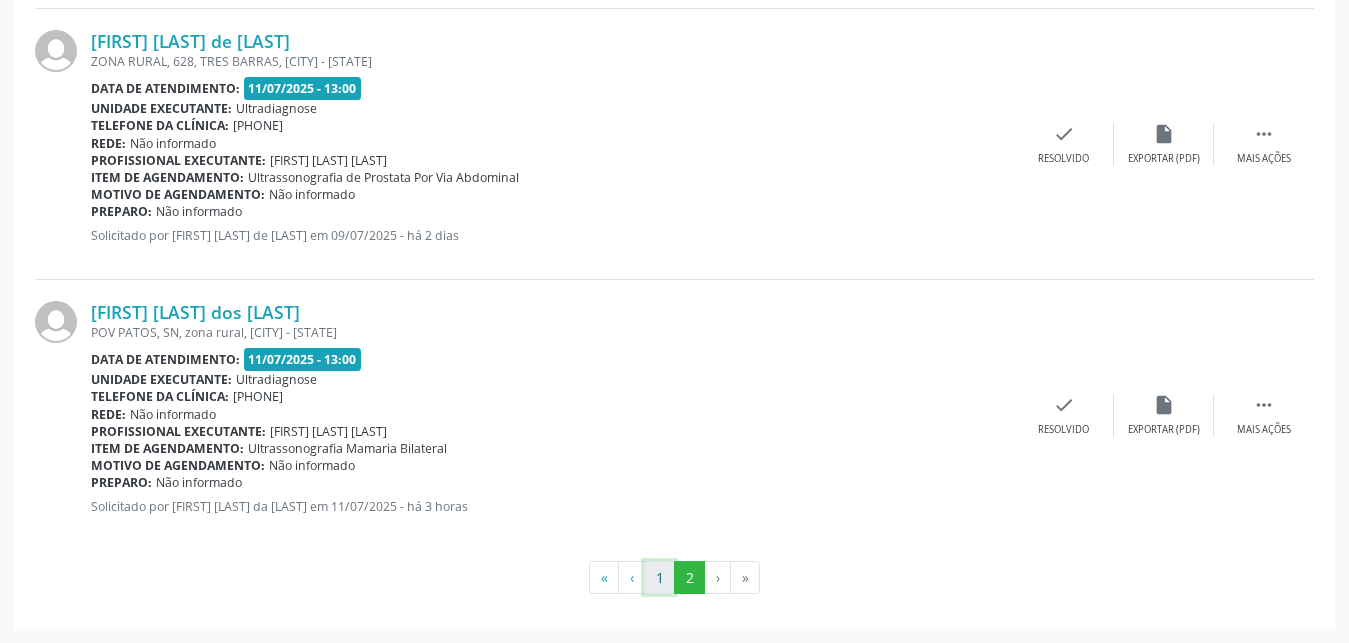 click on "1" at bounding box center [659, 578] 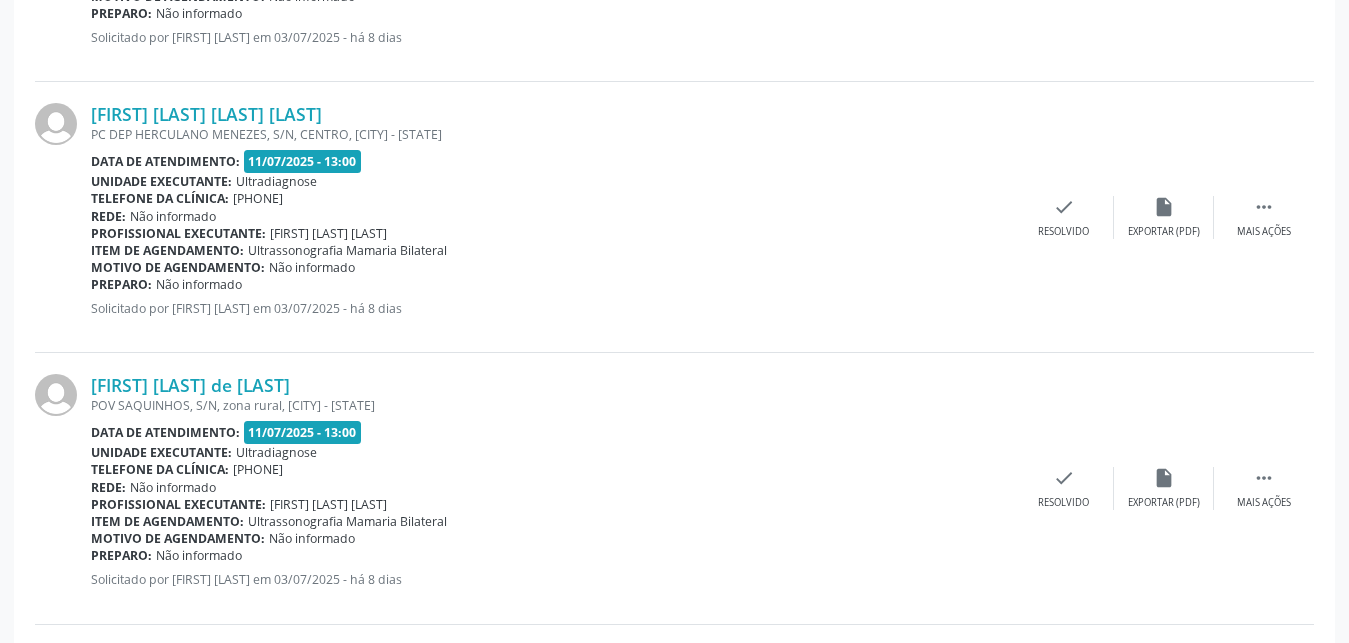 scroll, scrollTop: 1162, scrollLeft: 0, axis: vertical 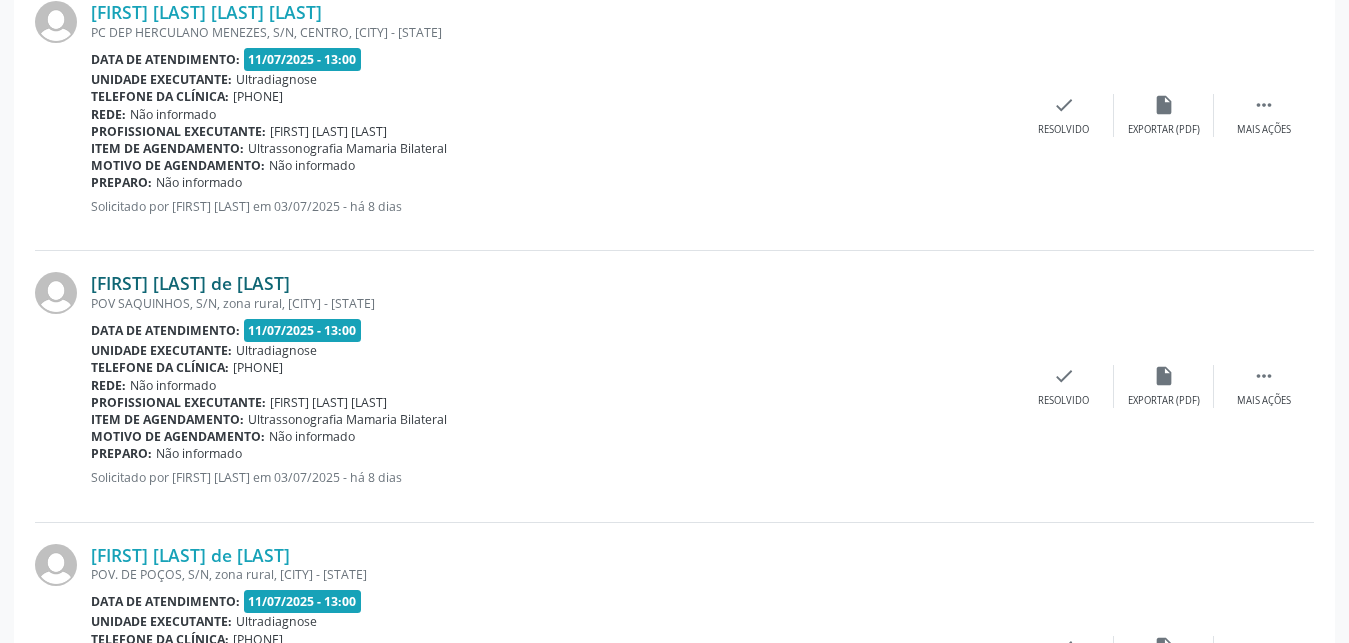 click on "[FIRST] [MIDDLE] [LAST]" at bounding box center [190, 283] 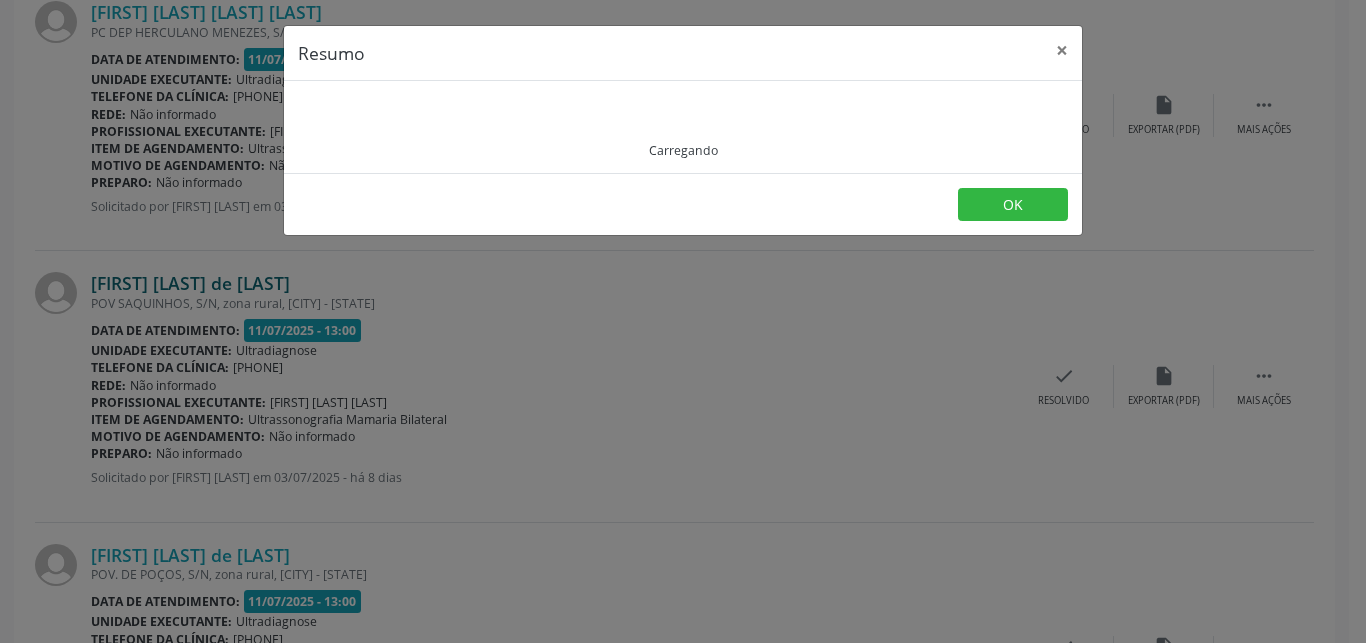 click on "Resumo ×
Carregando
OK" at bounding box center [683, 321] 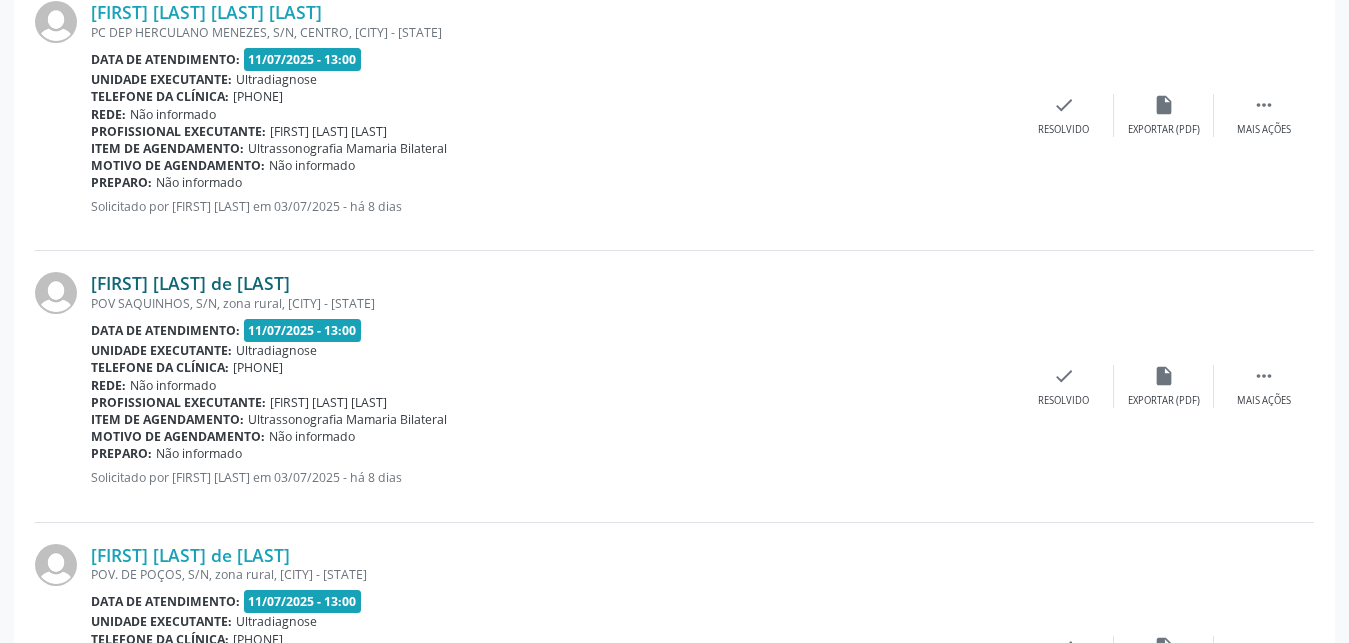 click on "[FIRST] [MIDDLE] [LAST]" at bounding box center (190, 283) 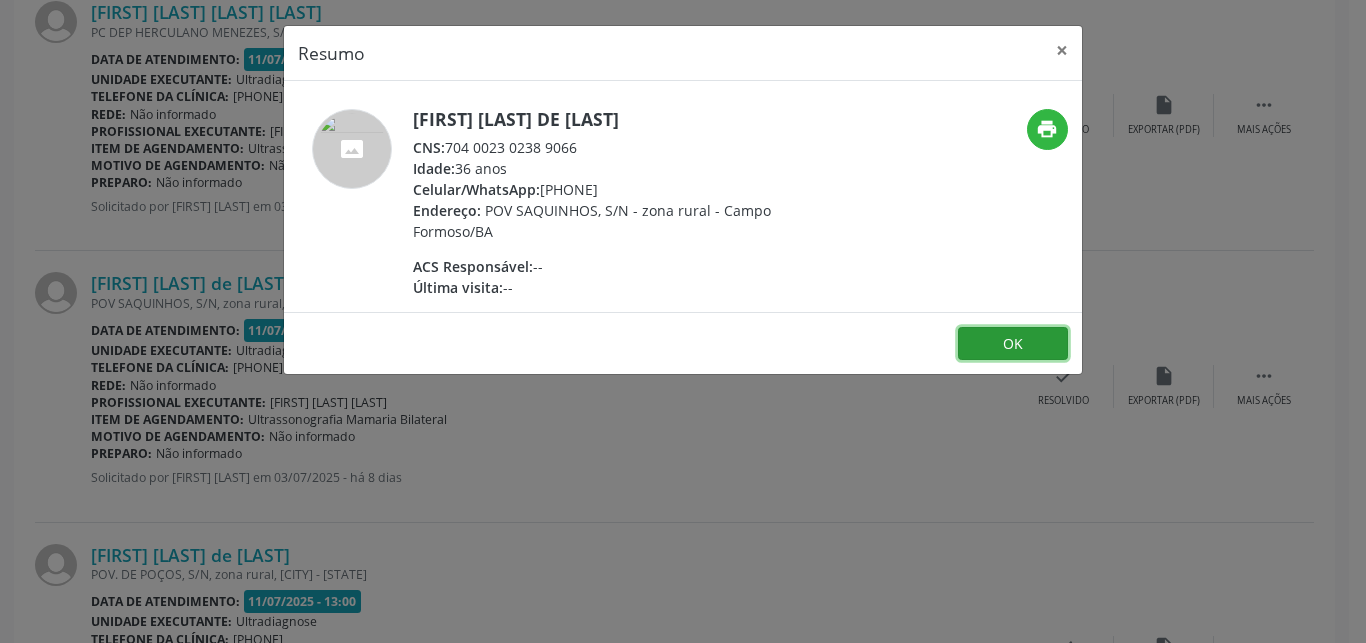 drag, startPoint x: 1031, startPoint y: 347, endPoint x: 1014, endPoint y: 346, distance: 17.029387 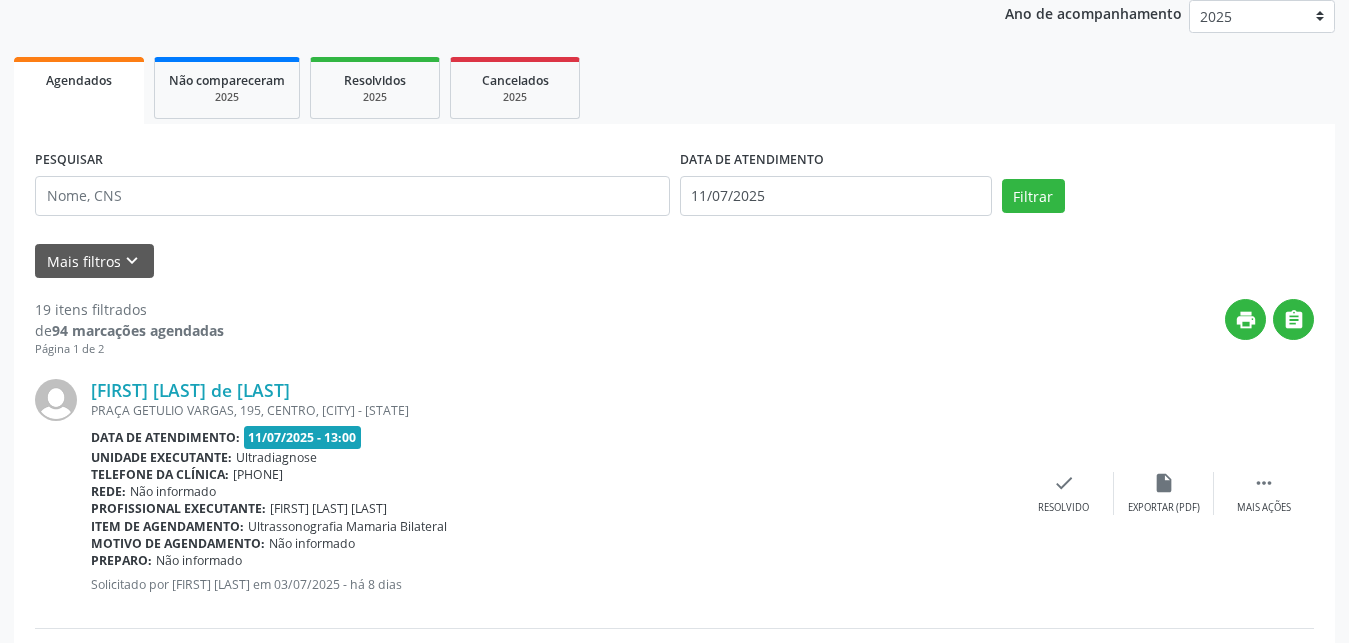 scroll, scrollTop: 191, scrollLeft: 0, axis: vertical 